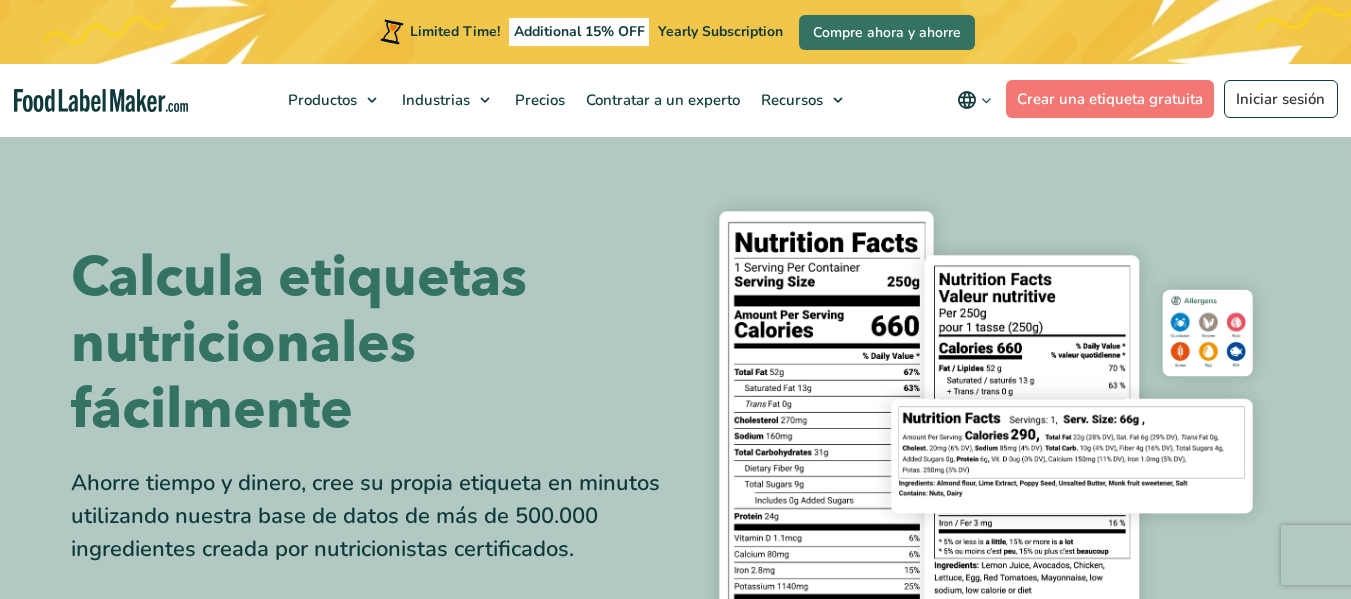 scroll, scrollTop: 0, scrollLeft: 0, axis: both 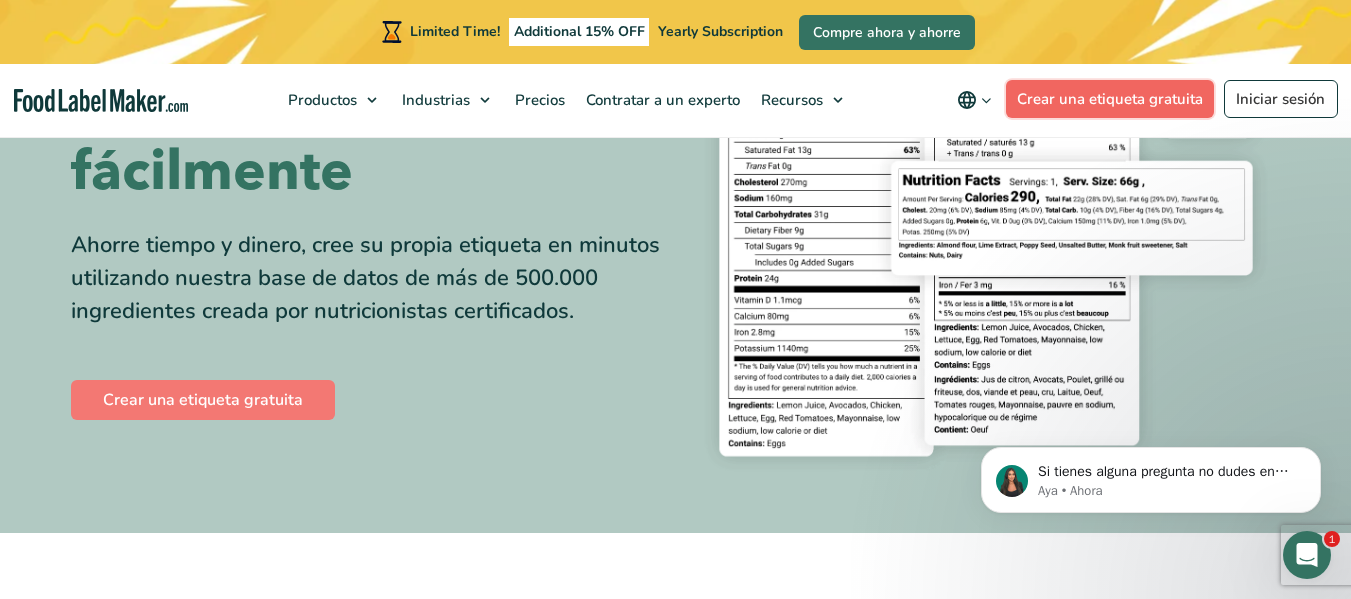 click on "Crear una etiqueta gratuita" at bounding box center [1110, 99] 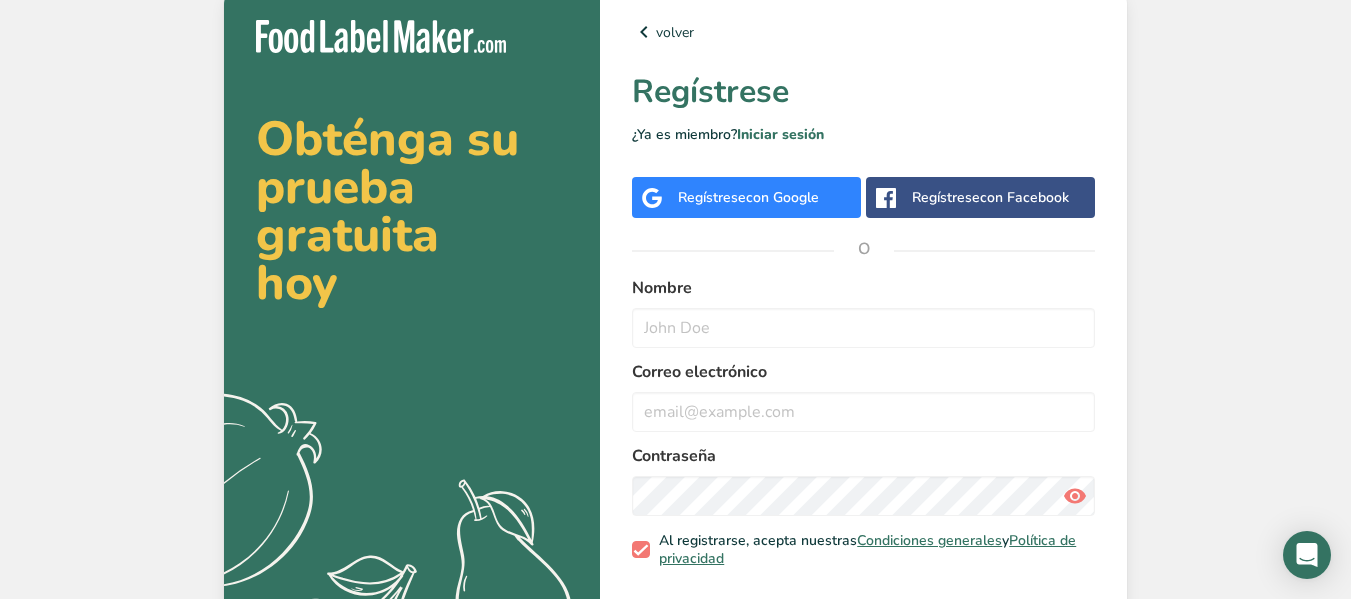 scroll, scrollTop: 0, scrollLeft: 0, axis: both 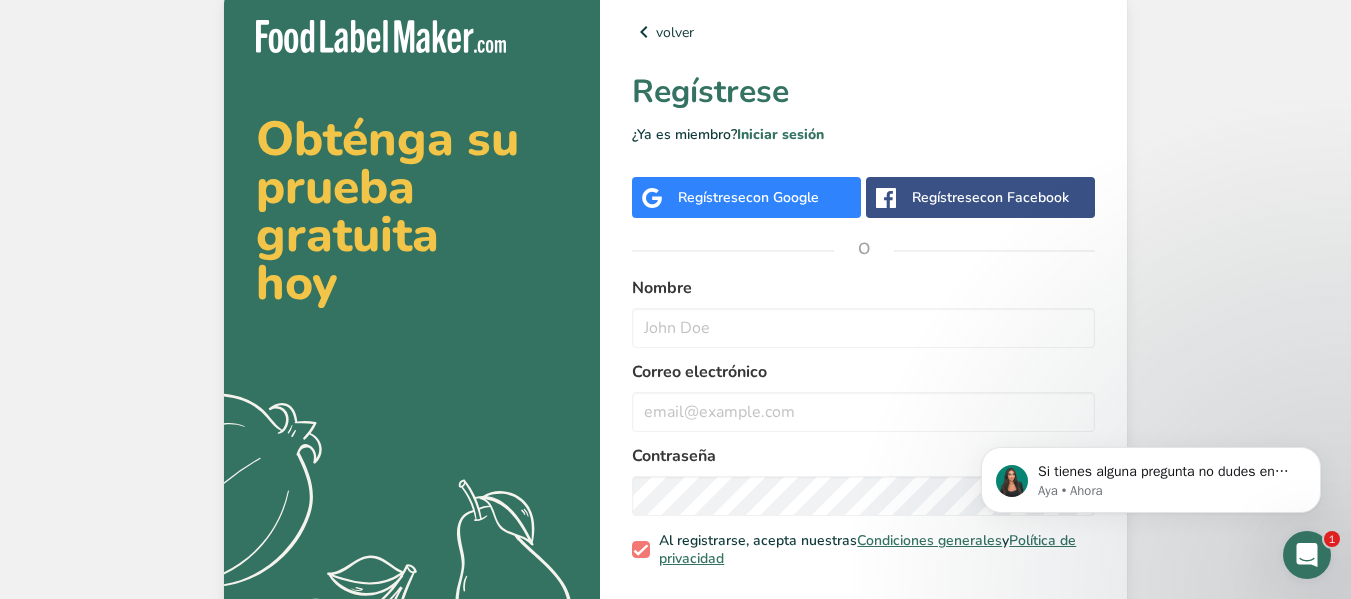 click on "con Google" at bounding box center (782, 197) 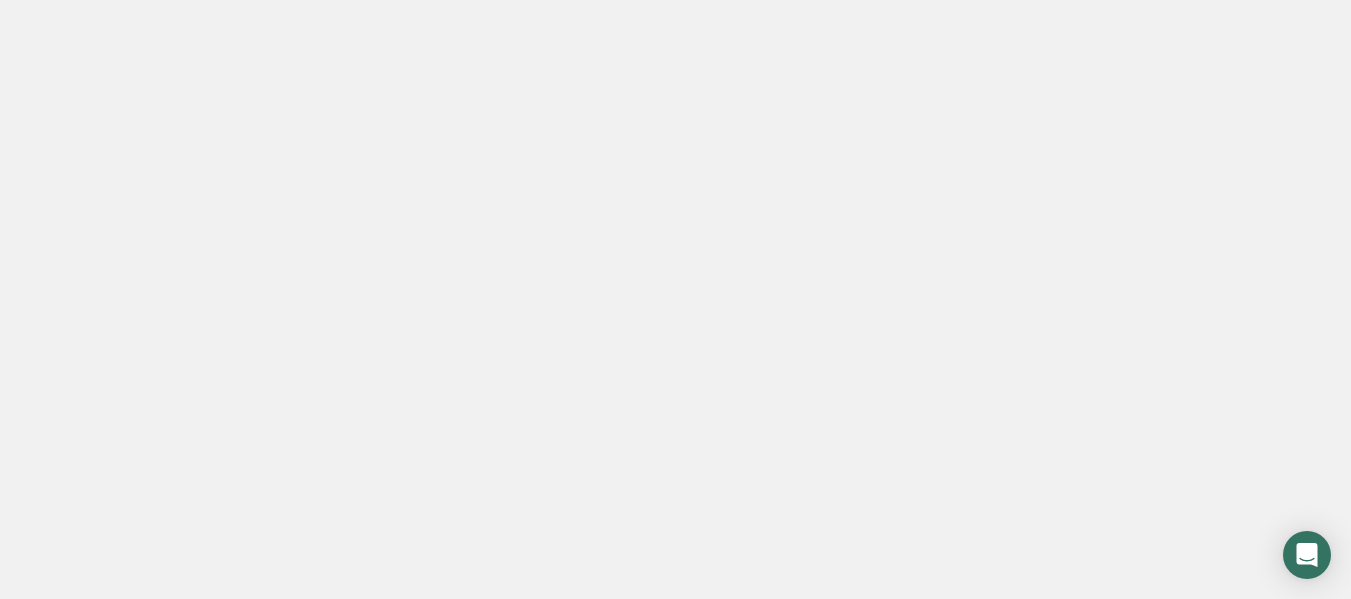 scroll, scrollTop: 0, scrollLeft: 0, axis: both 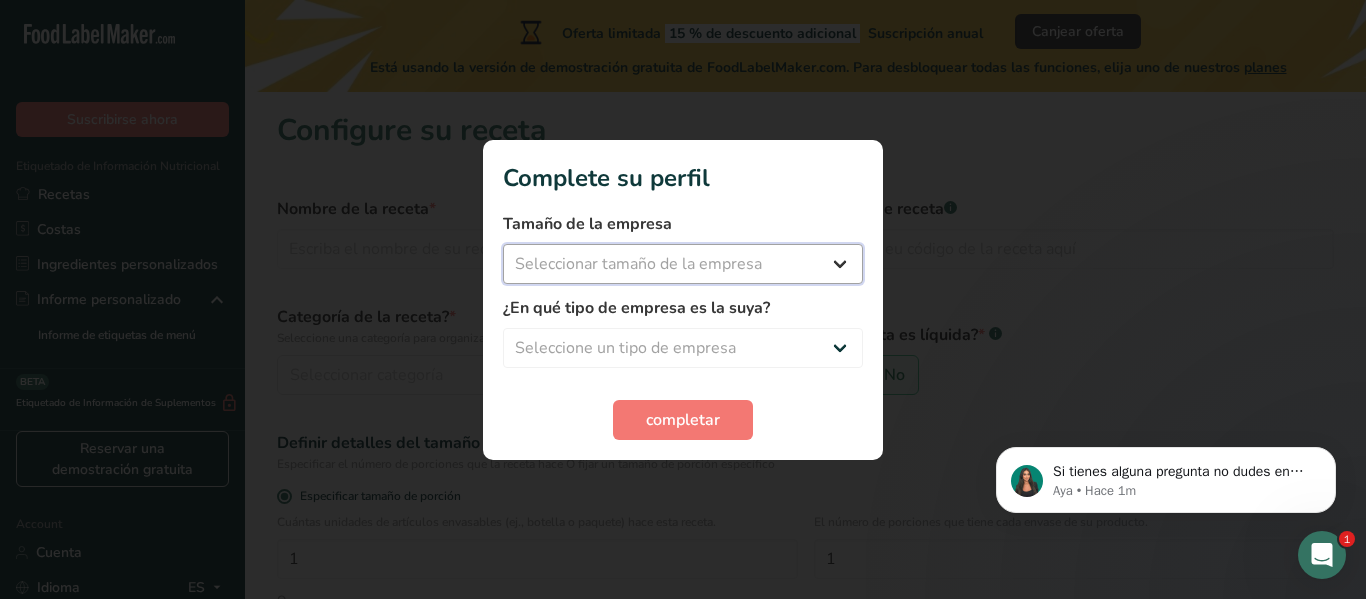 click on "Seleccionar tamaño de la empresa
Menos de 10 empleados
De 10 a 50 empleados
De 51 a 500 empleados
Más de 500 empleados" at bounding box center [683, 264] 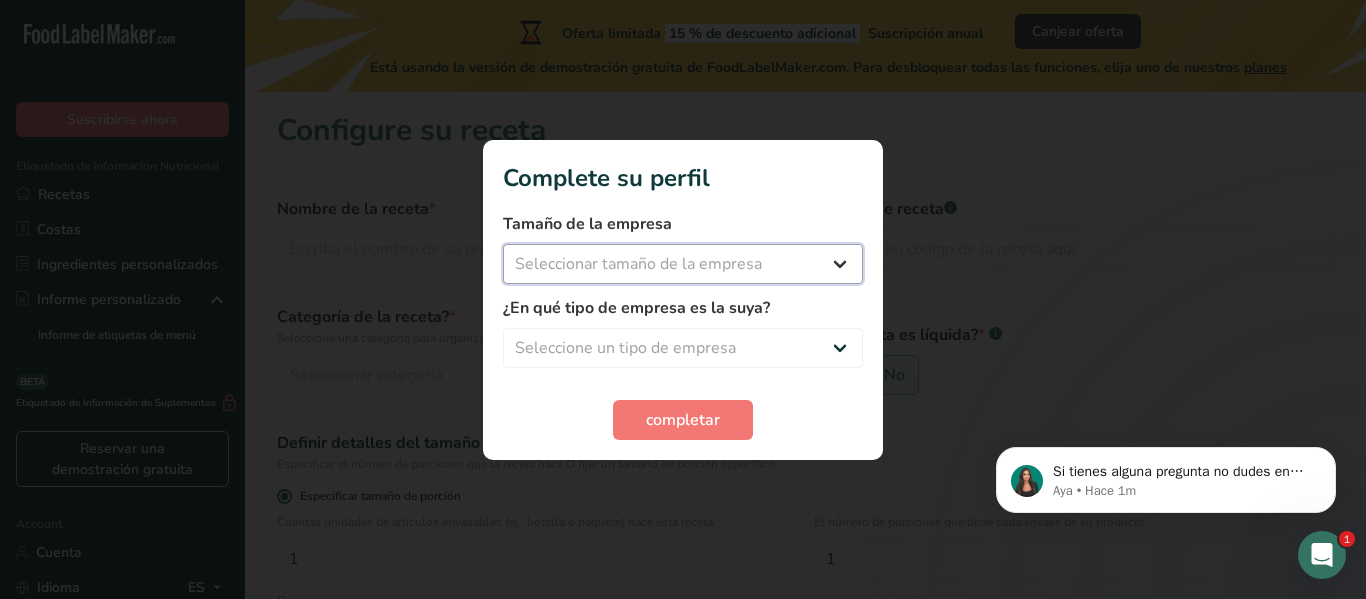 select on "1" 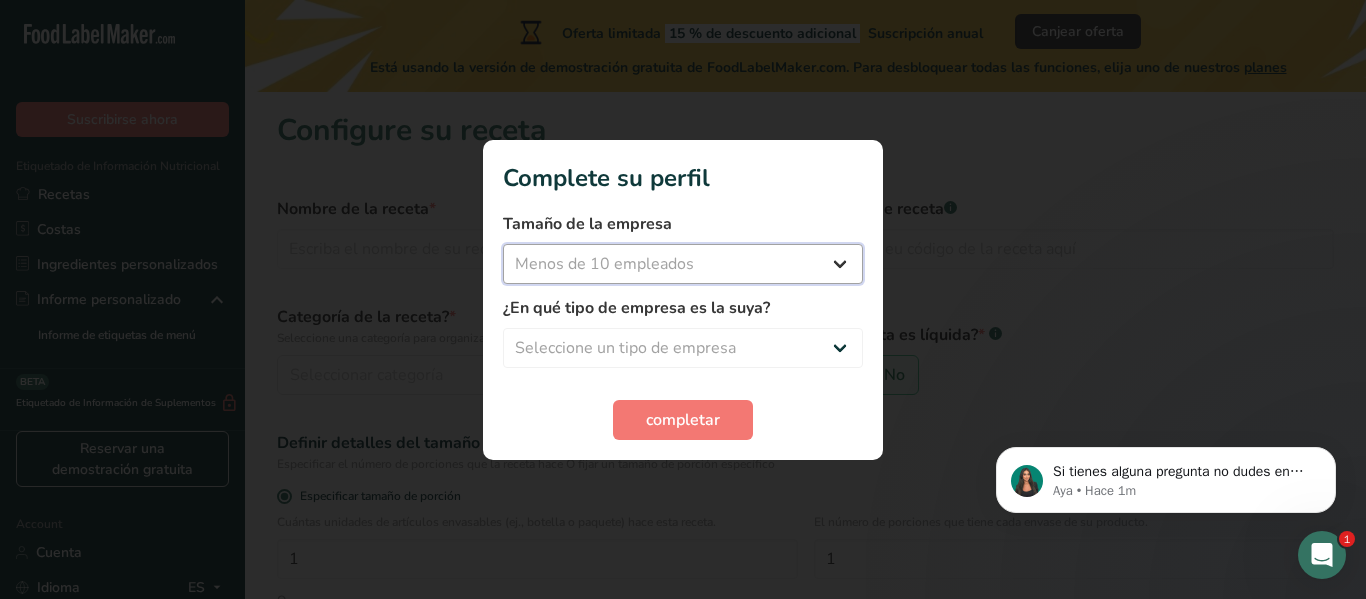 click on "Seleccionar tamaño de la empresa
Menos de 10 empleados
De 10 a 50 empleados
De 51 a 500 empleados
Más de 500 empleados" at bounding box center (683, 264) 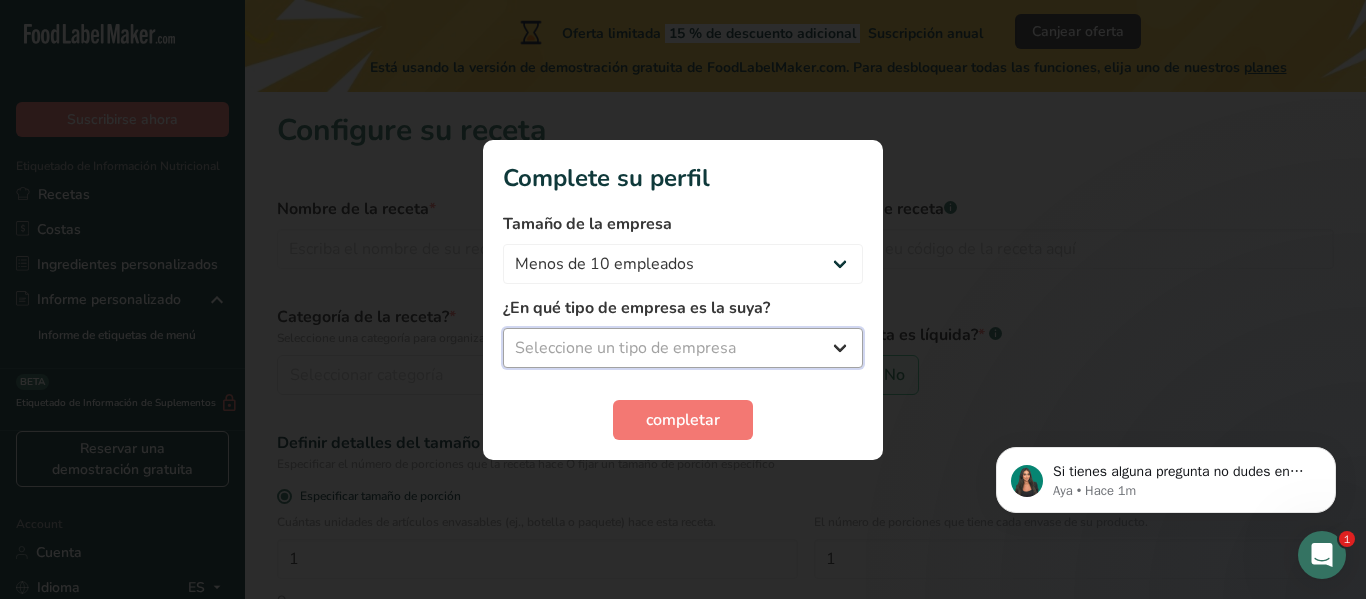 click on "Seleccione un tipo de empresa
Fabricante de alimentos envasados
Restaurante y cafetería
Panadería
Empresa de comidas preparadas y cáterin
Nutricionista
Bloguero gastronómico
Entrenador personal
Otro" at bounding box center (683, 348) 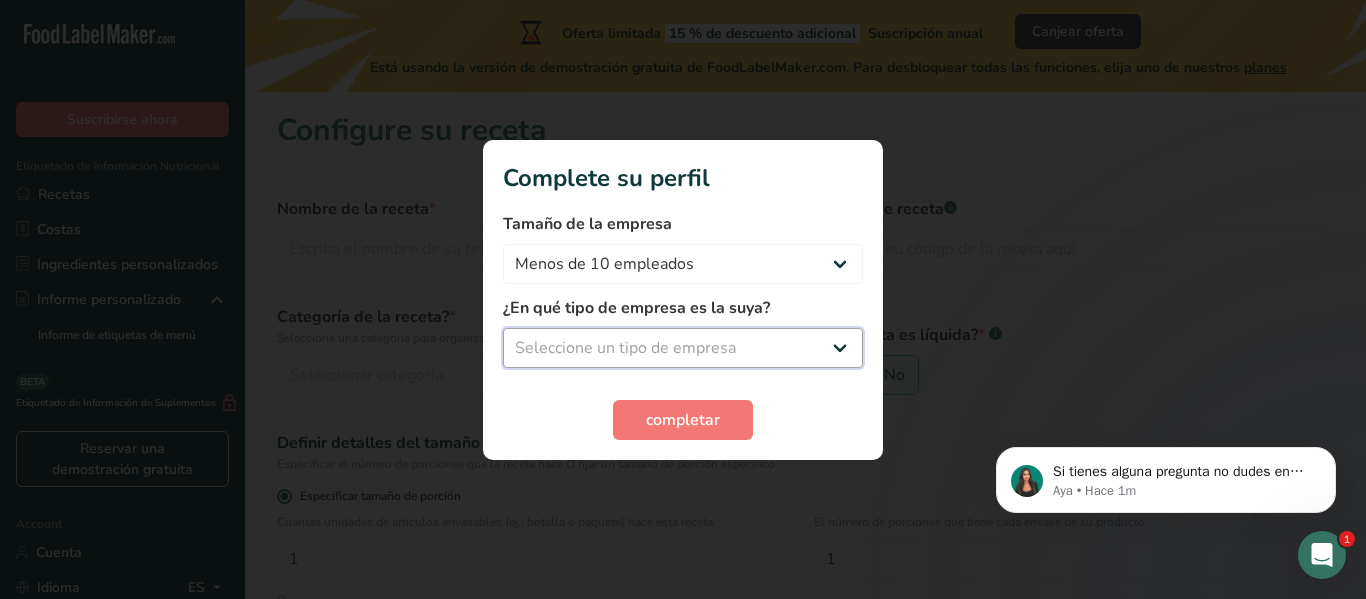 select on "1" 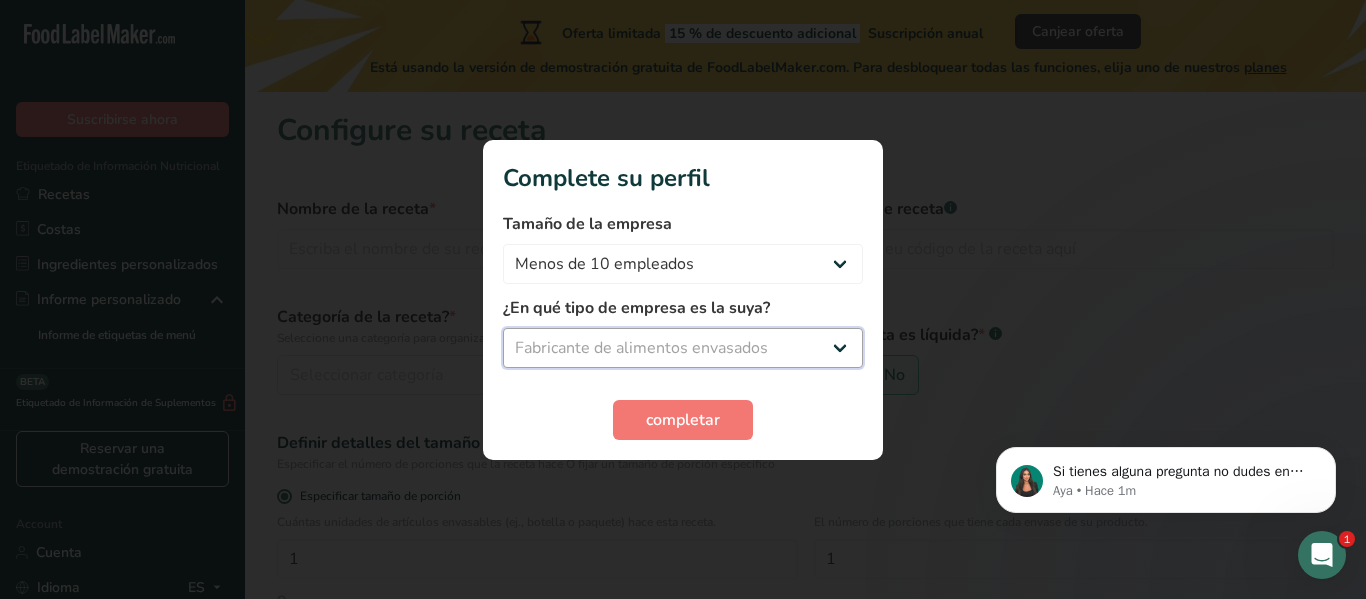 click on "Seleccione un tipo de empresa
Fabricante de alimentos envasados
Restaurante y cafetería
Panadería
Empresa de comidas preparadas y cáterin
Nutricionista
Bloguero gastronómico
Entrenador personal
Otro" at bounding box center (683, 348) 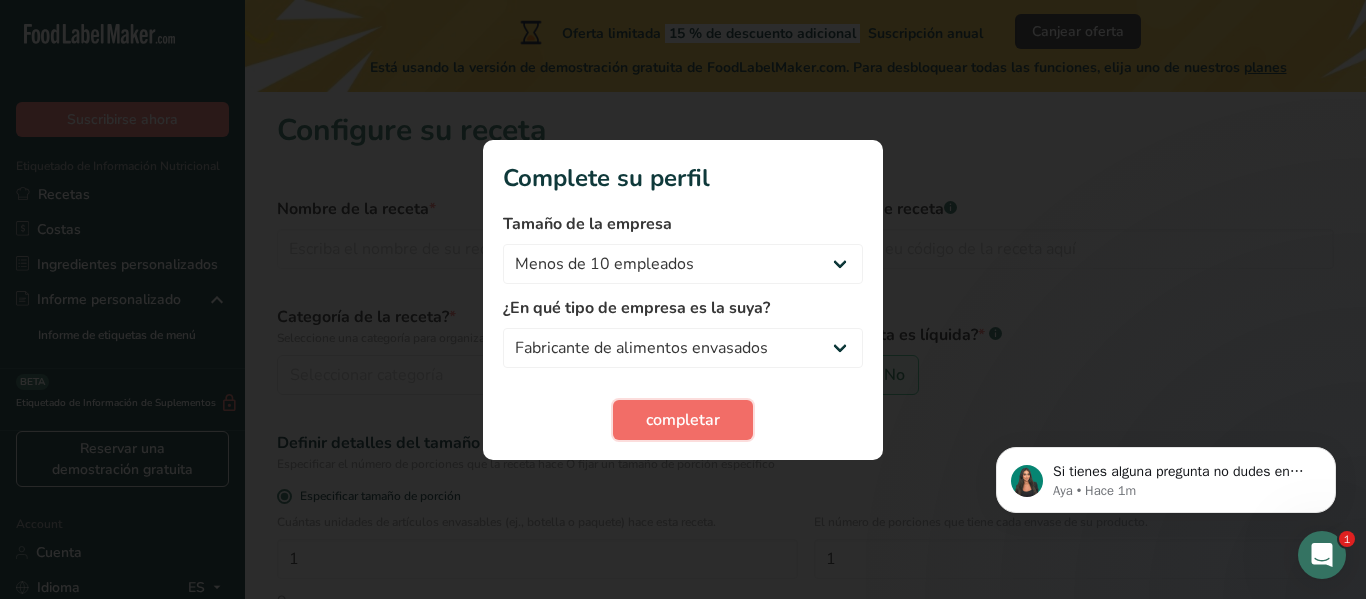 click on "completar" at bounding box center [683, 420] 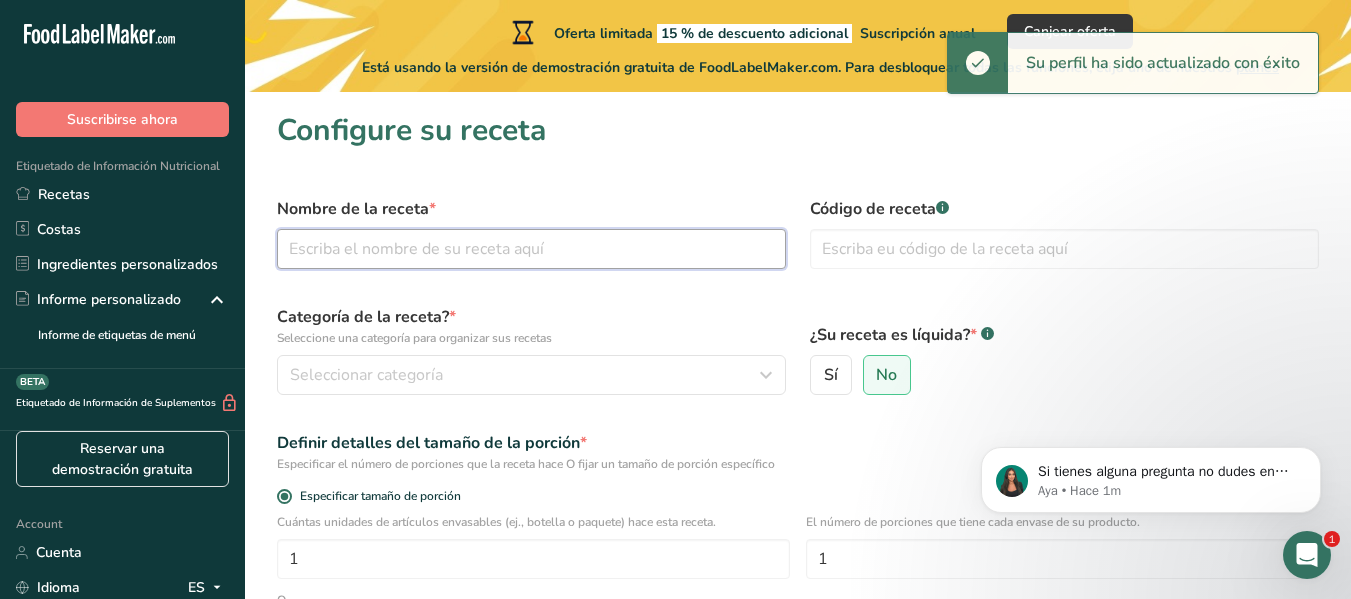 click at bounding box center [531, 249] 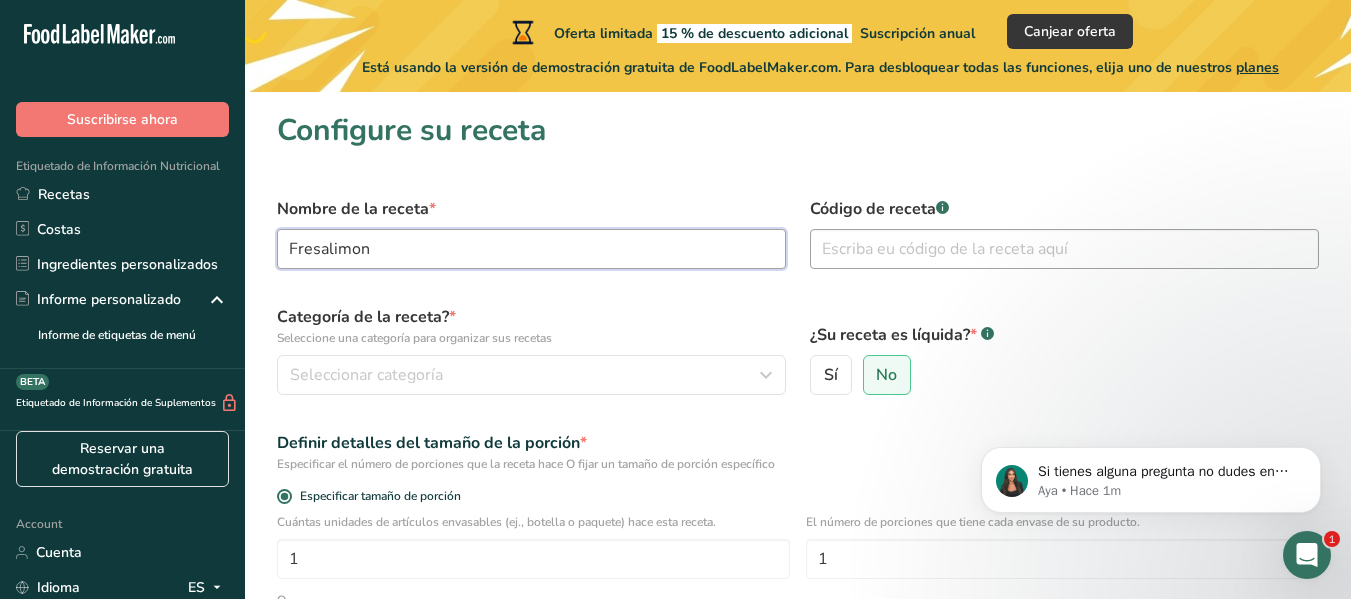 type on "Fresalimon" 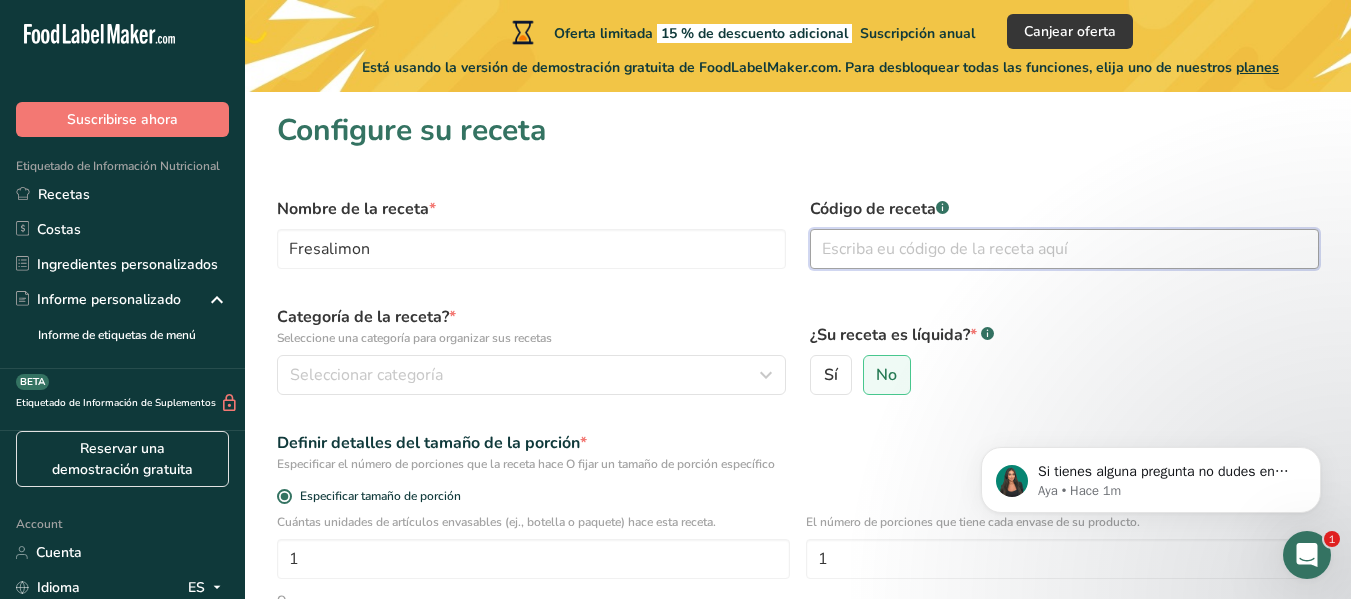 click at bounding box center [1064, 249] 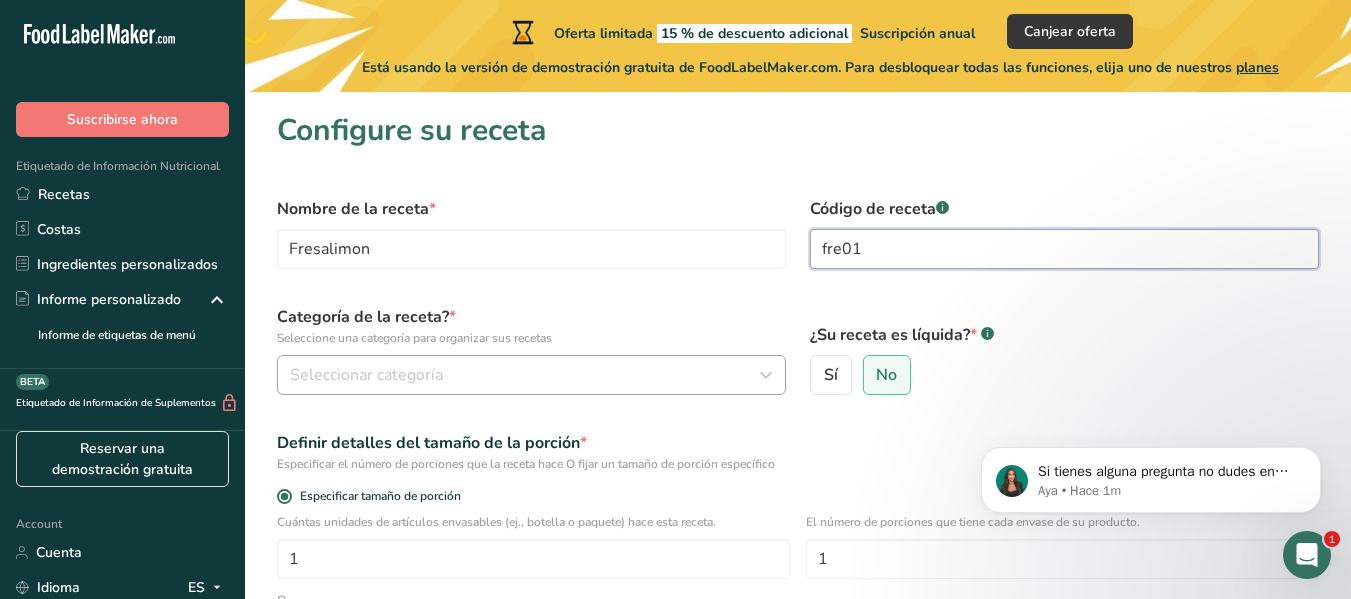 type on "fre01" 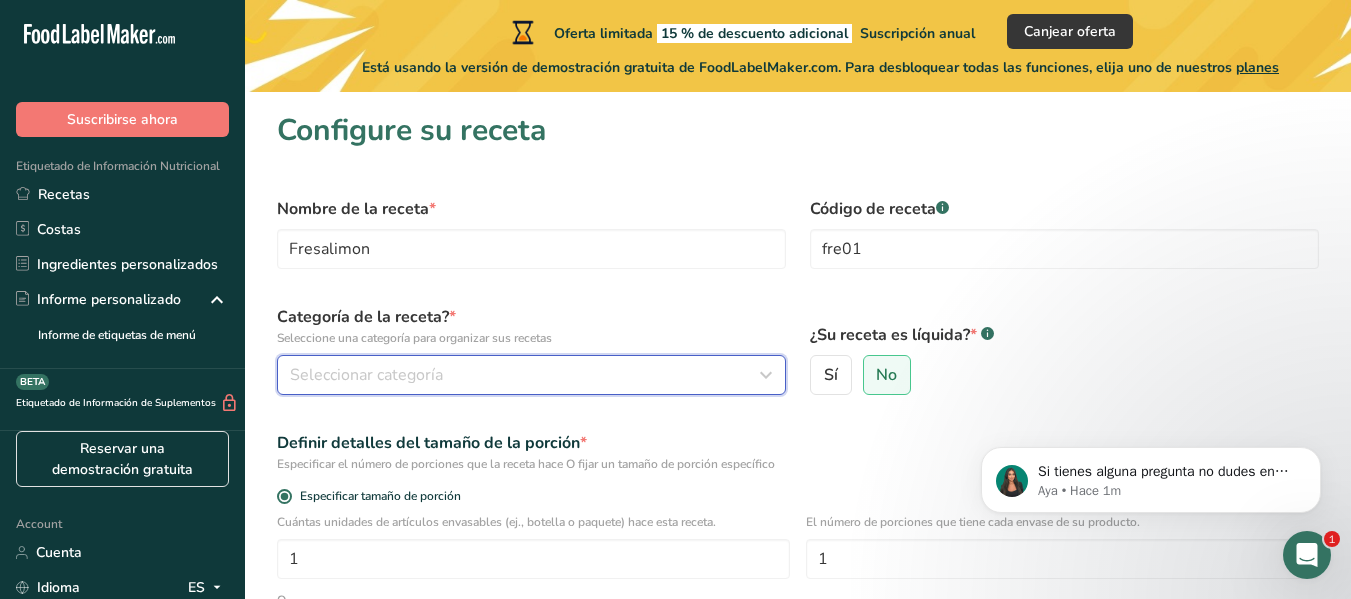 click on "Seleccionar categoría" at bounding box center (366, 375) 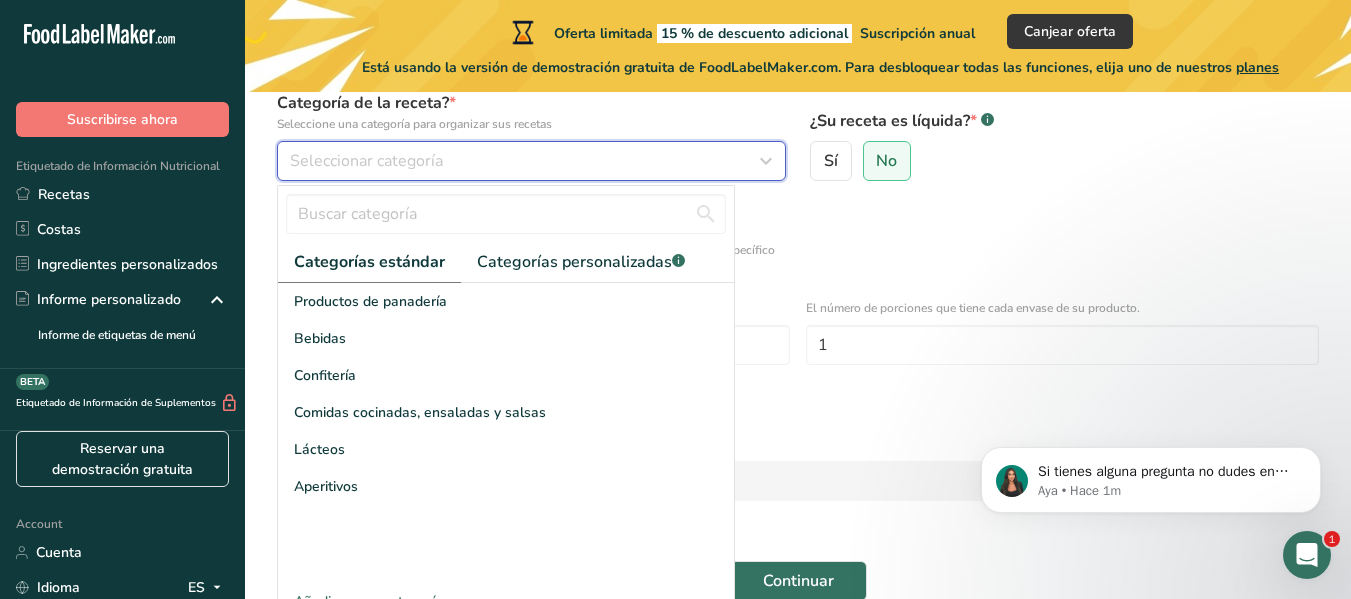 scroll, scrollTop: 243, scrollLeft: 0, axis: vertical 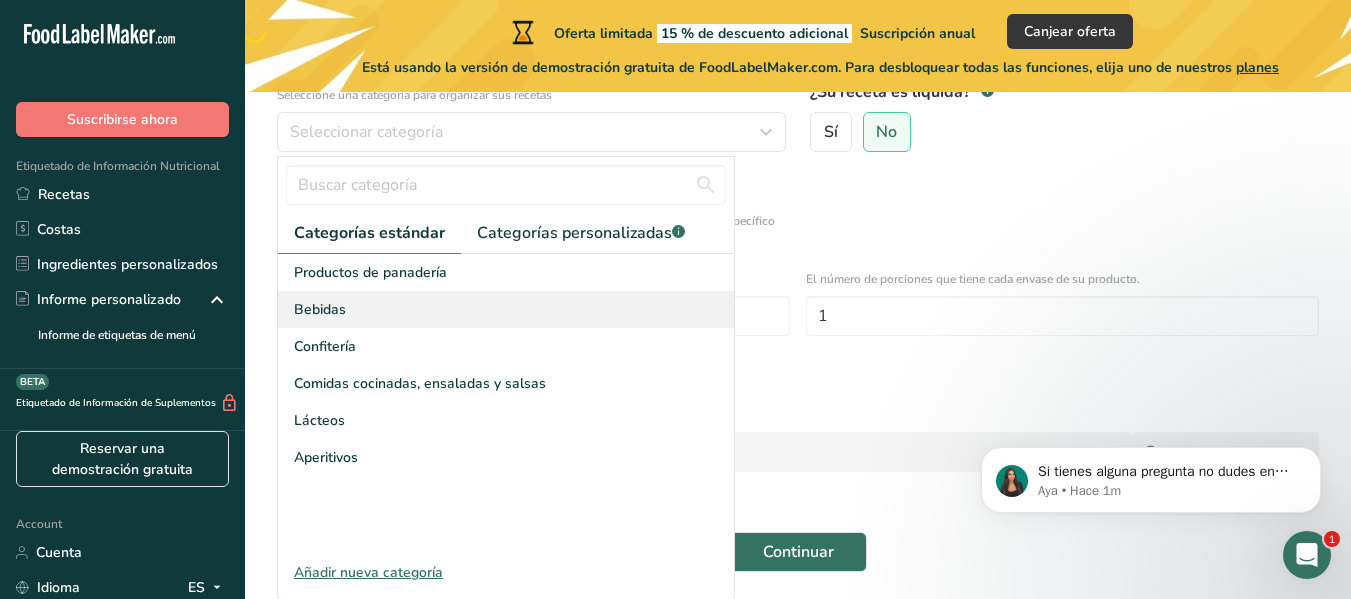 click on "Bebidas" at bounding box center (506, 309) 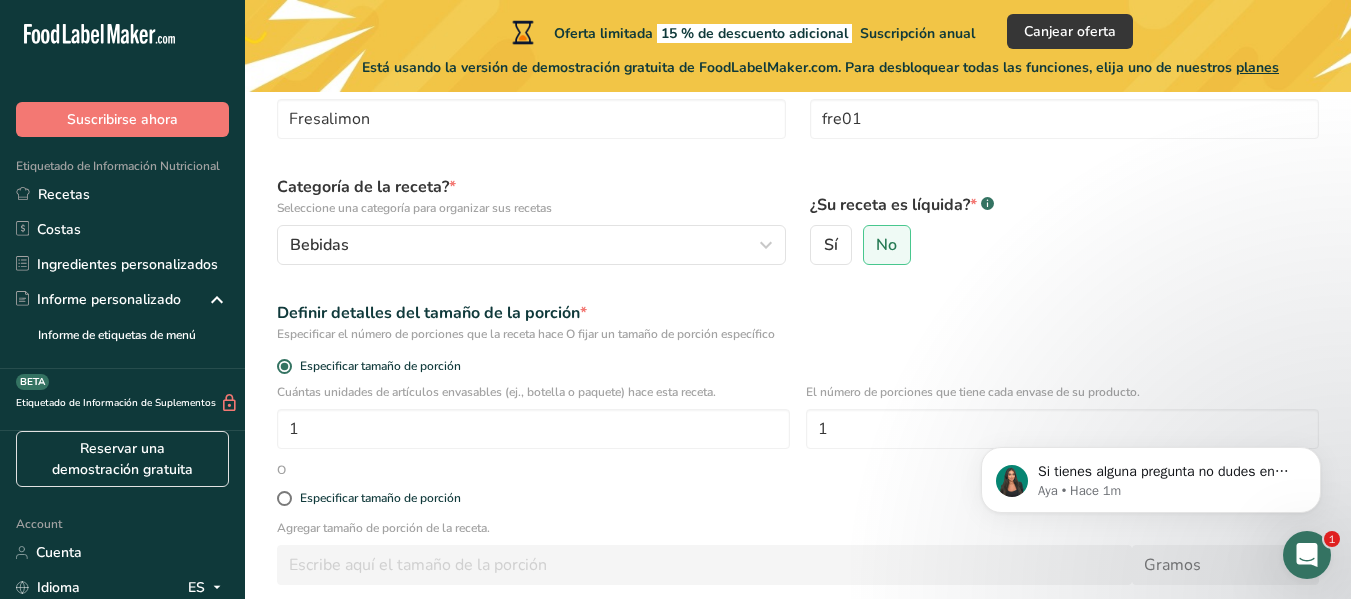 scroll, scrollTop: 230, scrollLeft: 0, axis: vertical 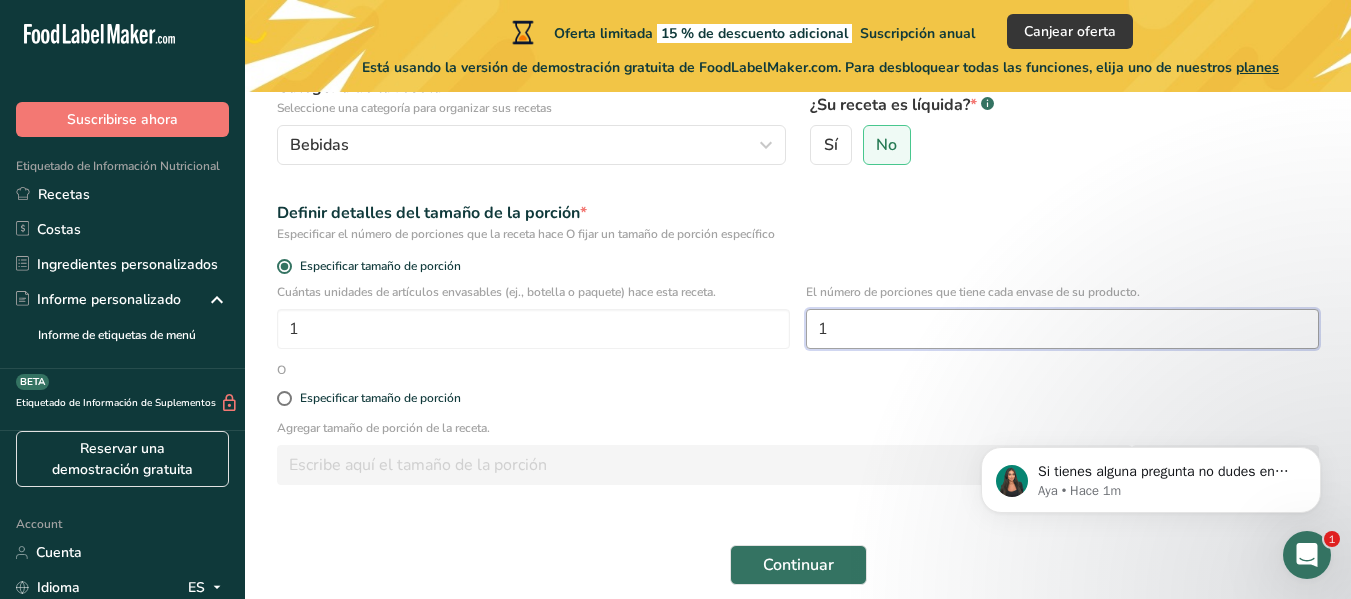 click on "1" at bounding box center (1062, 329) 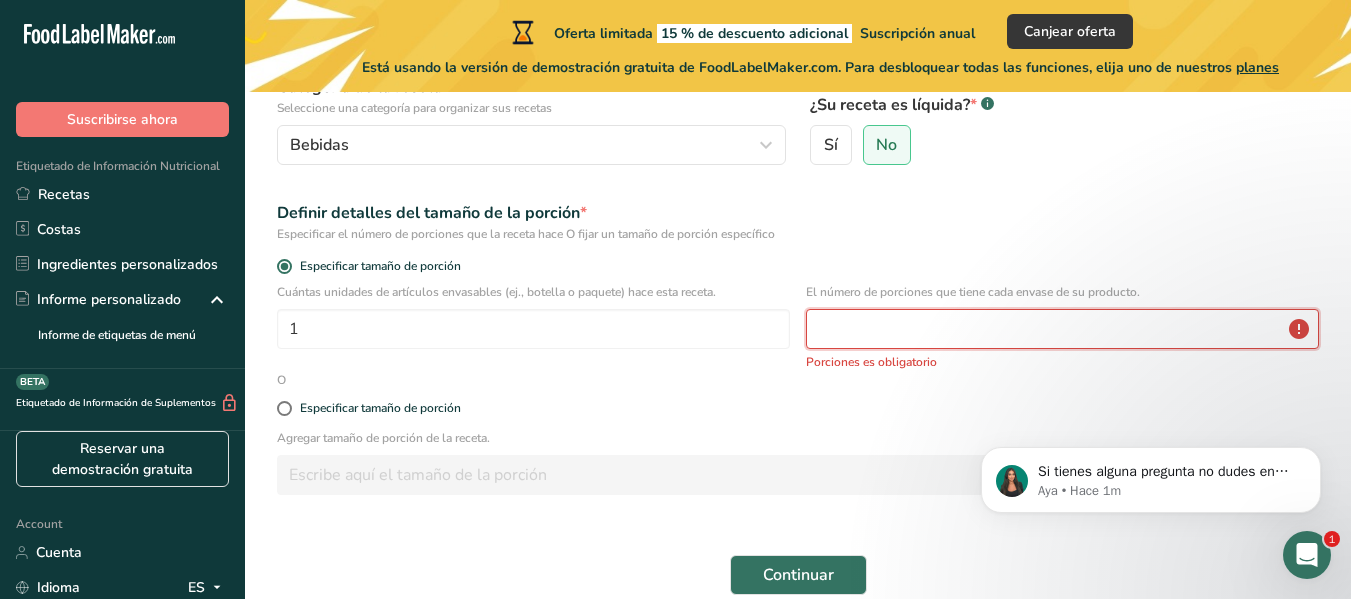 type on "2" 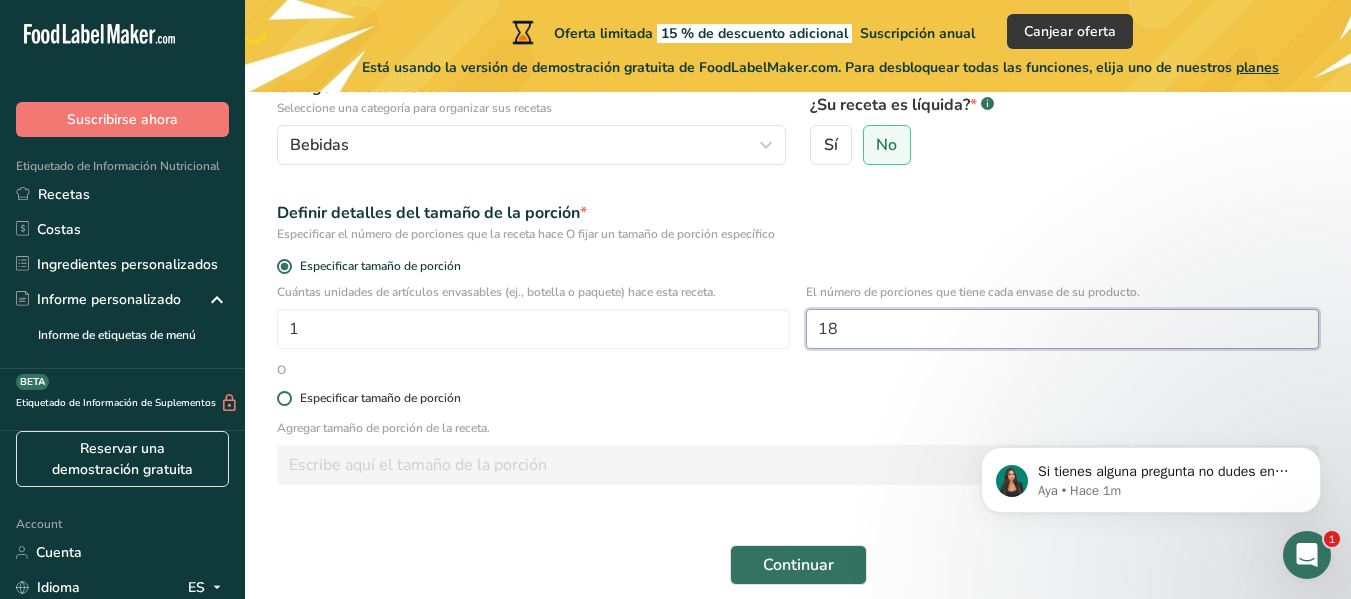 type on "18" 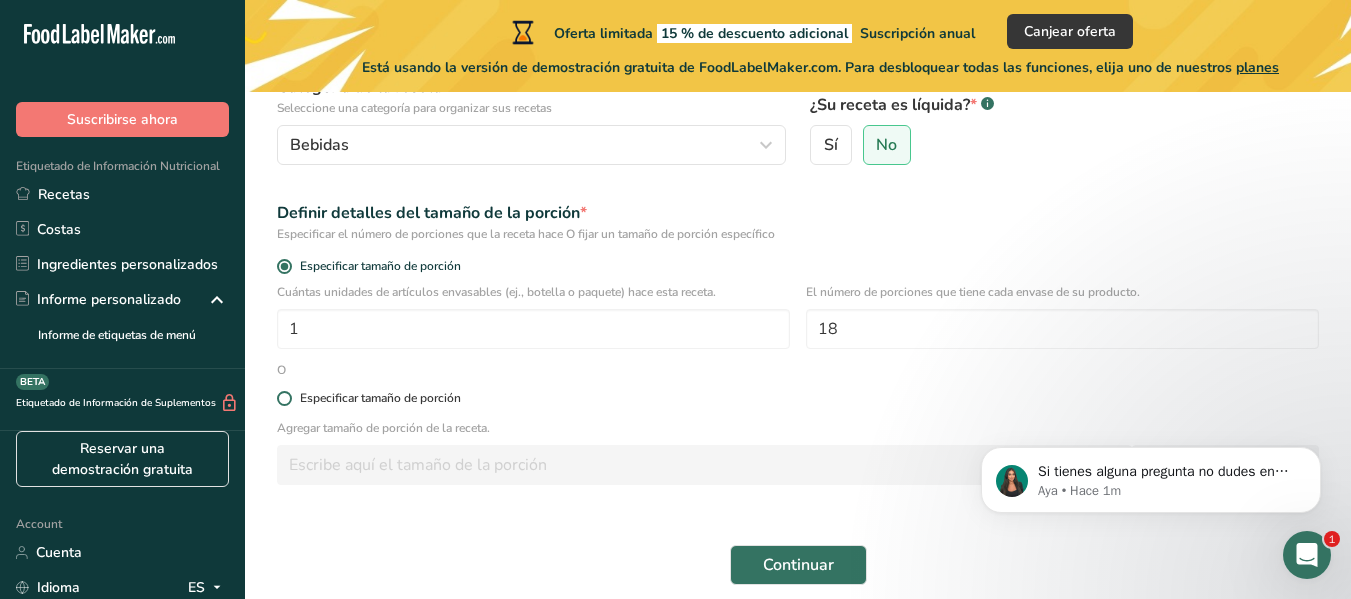 click at bounding box center [284, 398] 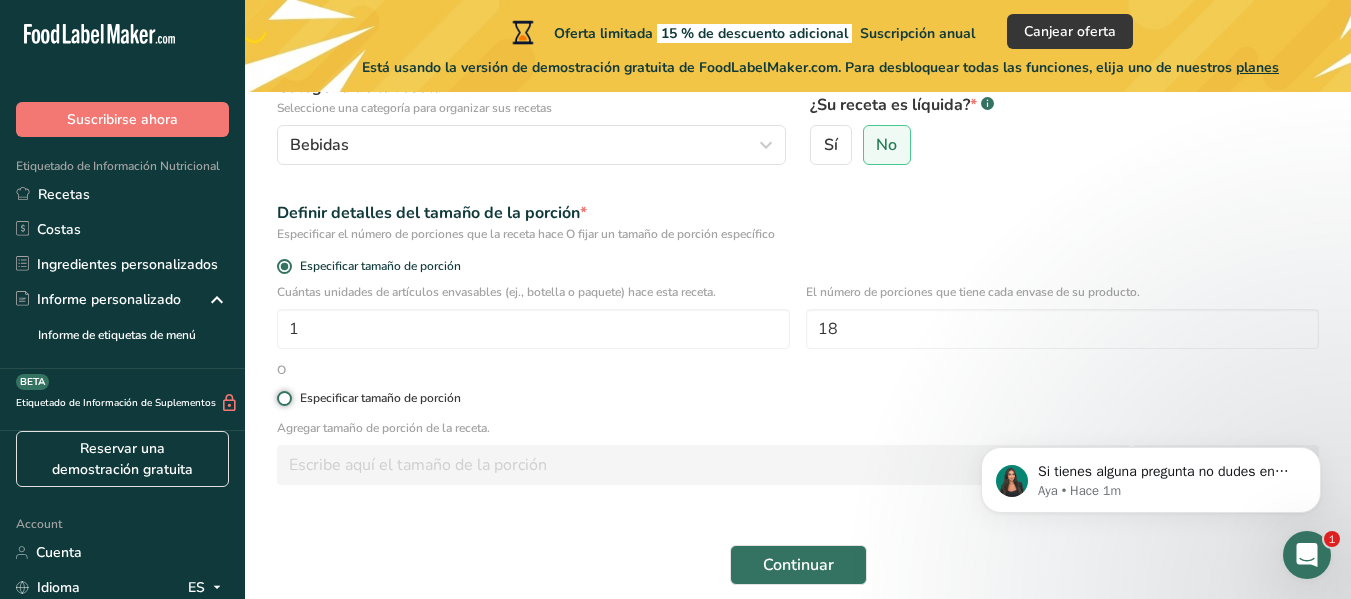 click on "Especificar tamaño de porción" at bounding box center [283, 398] 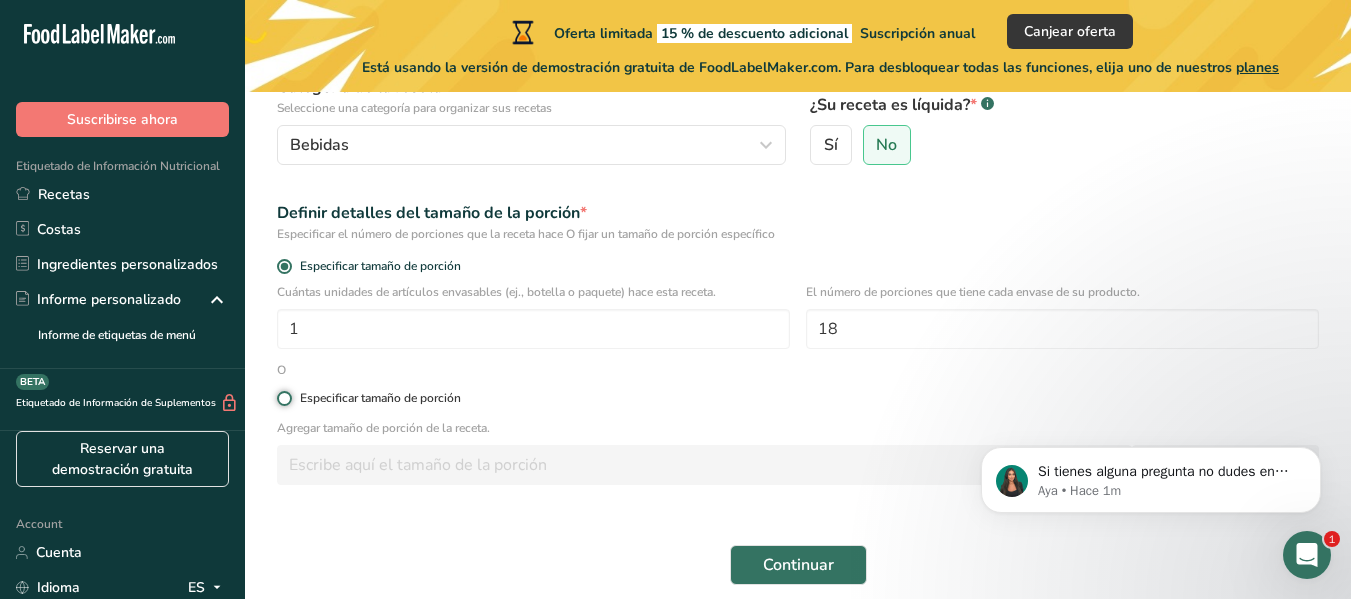 radio on "true" 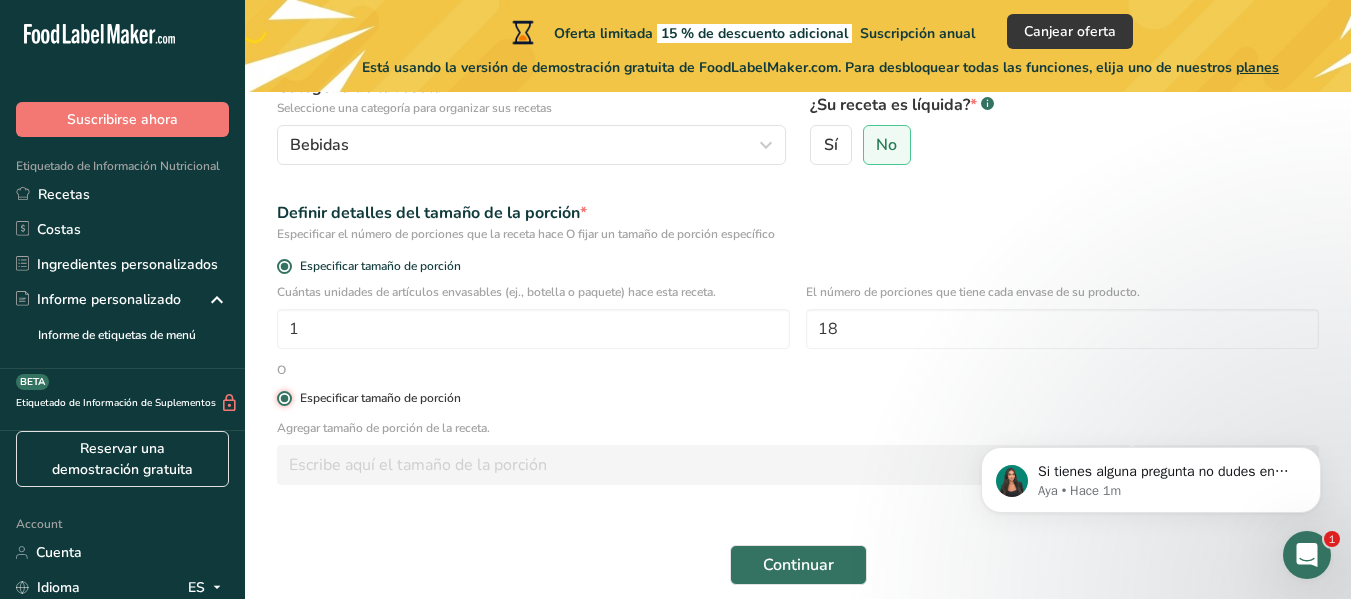 radio on "false" 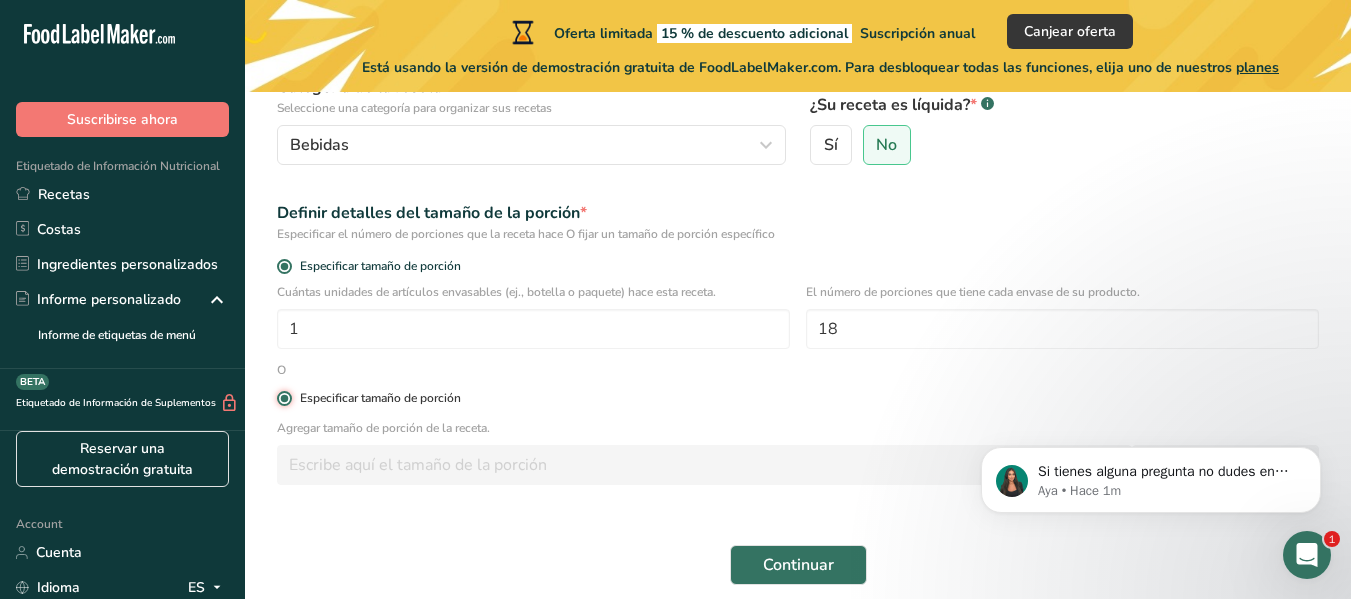 type 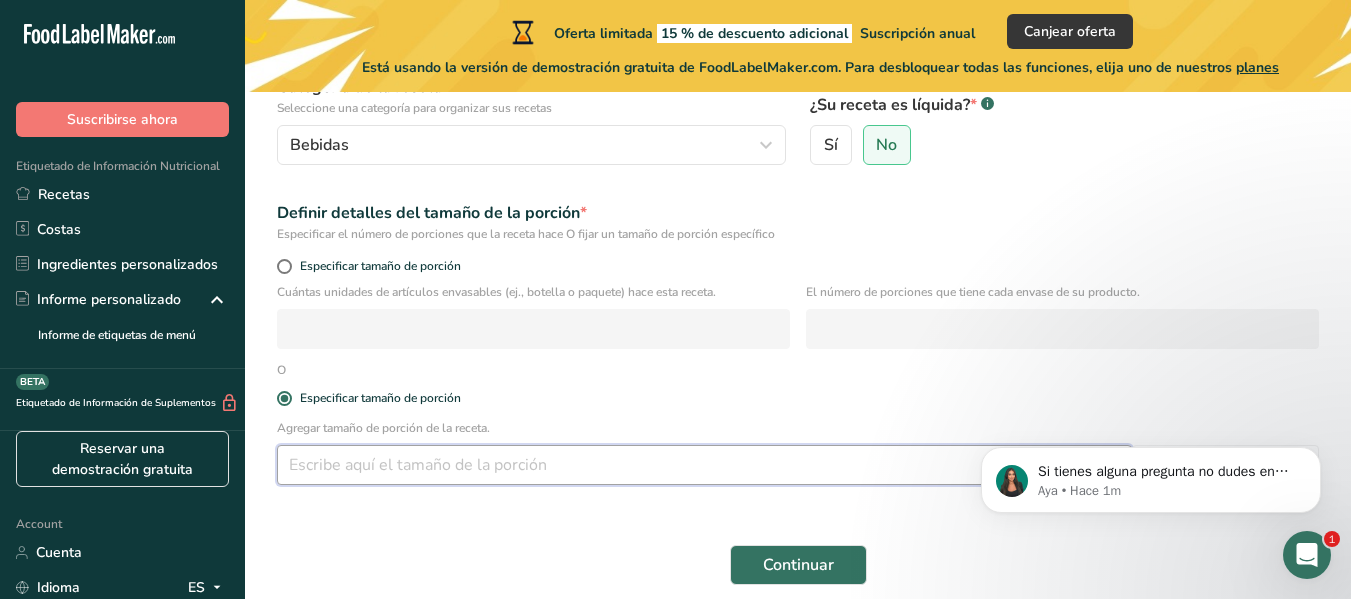 click at bounding box center (704, 465) 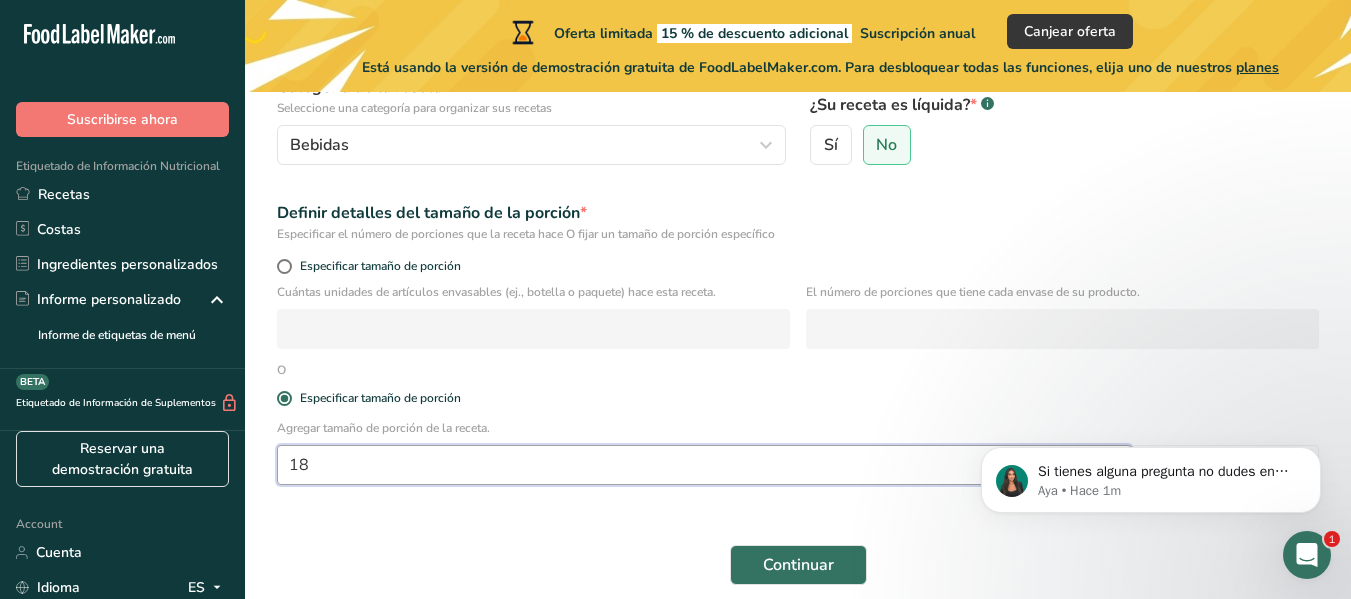type on "1" 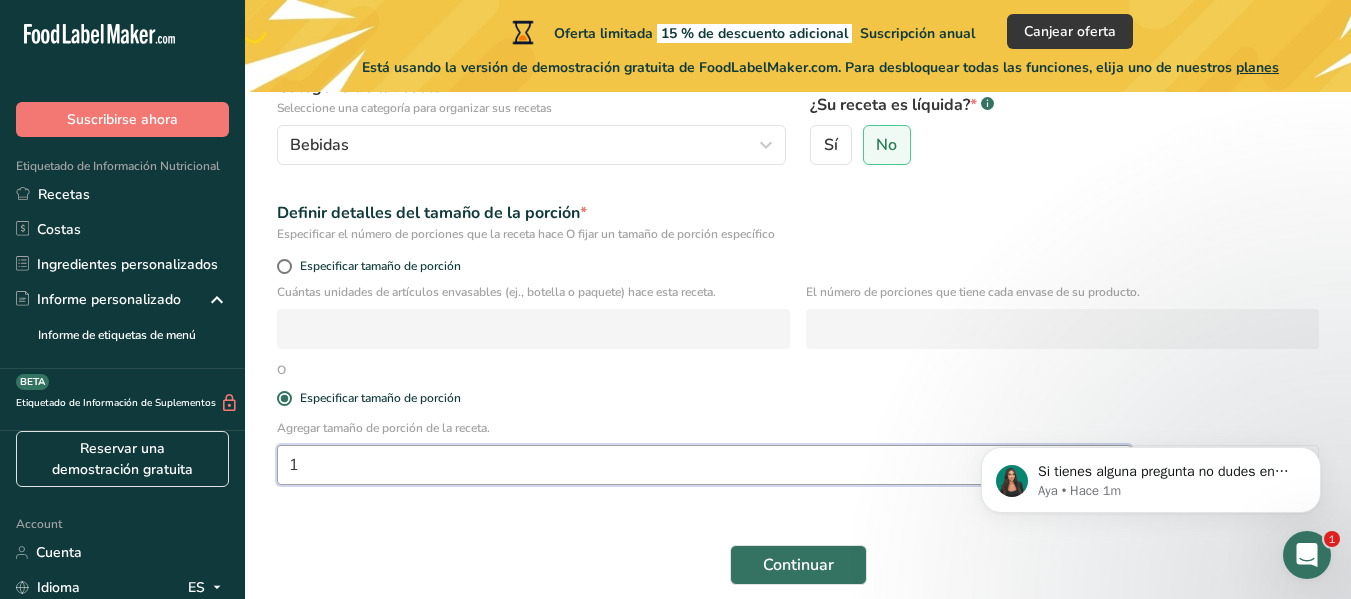 type 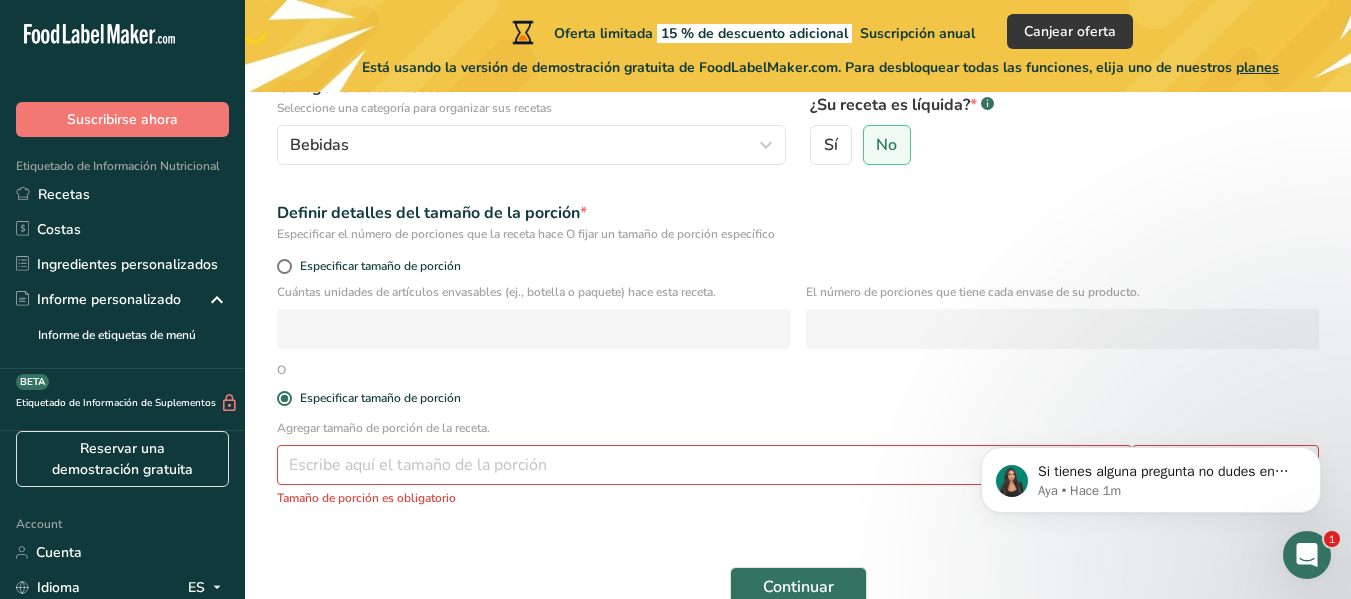 click on "Especificar tamaño de porción" at bounding box center (798, 269) 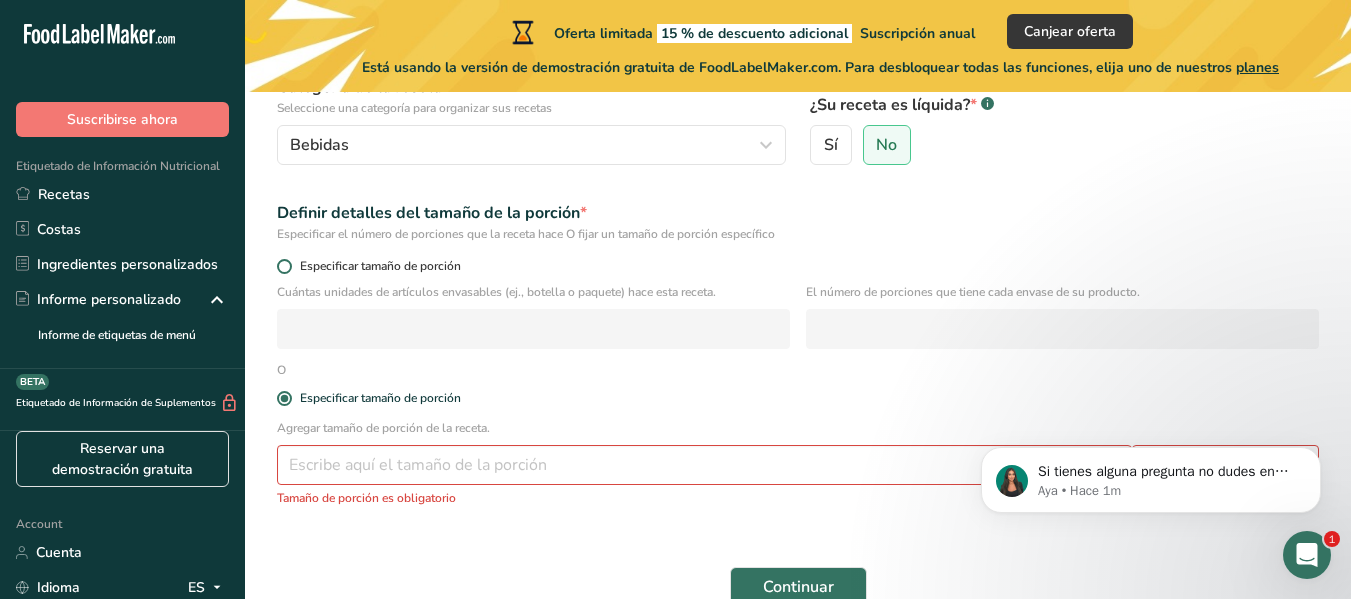click at bounding box center (284, 266) 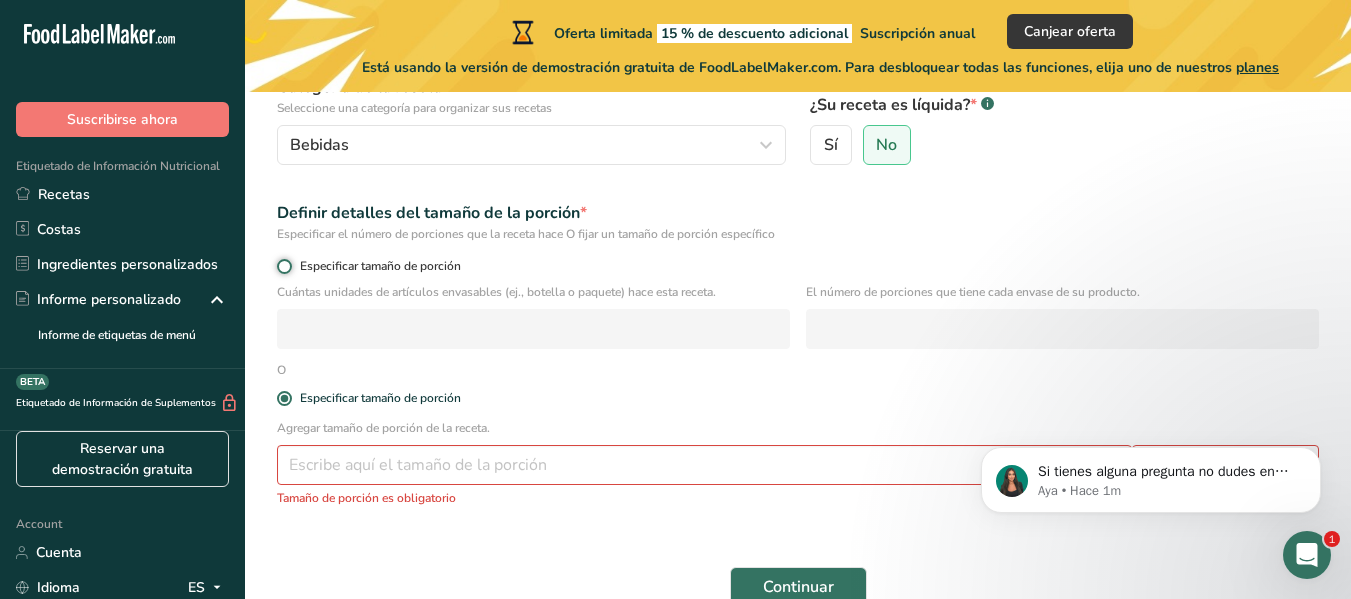 click on "Especificar tamaño de porción" at bounding box center (283, 266) 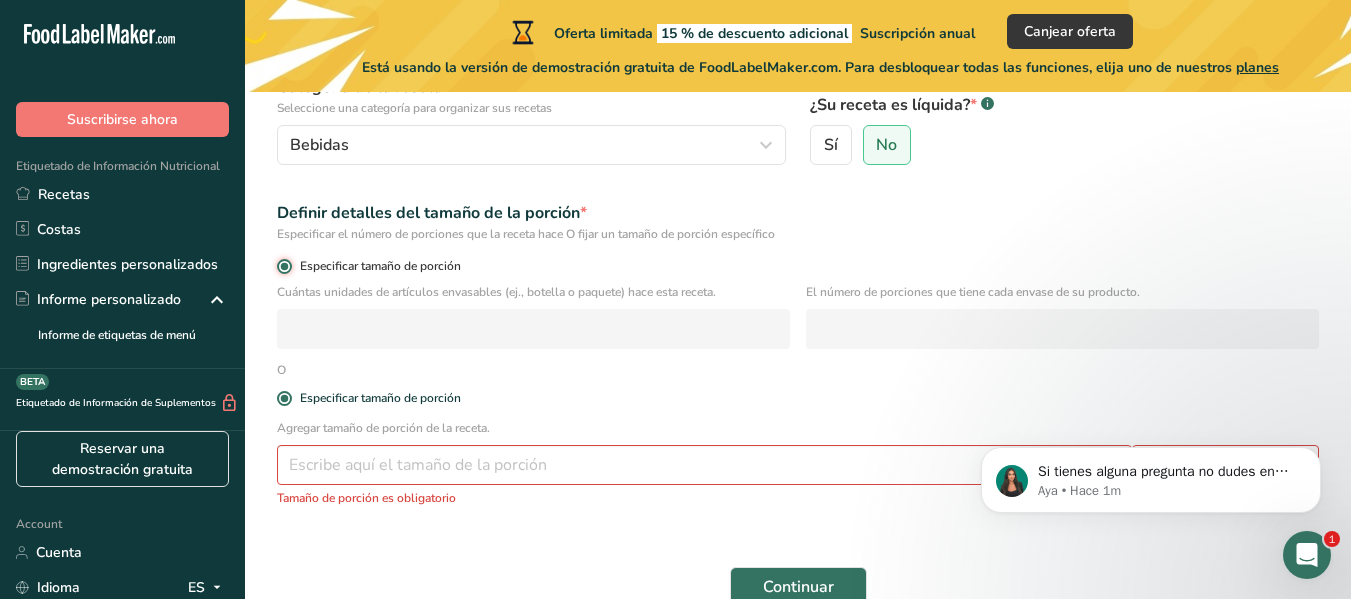 radio on "false" 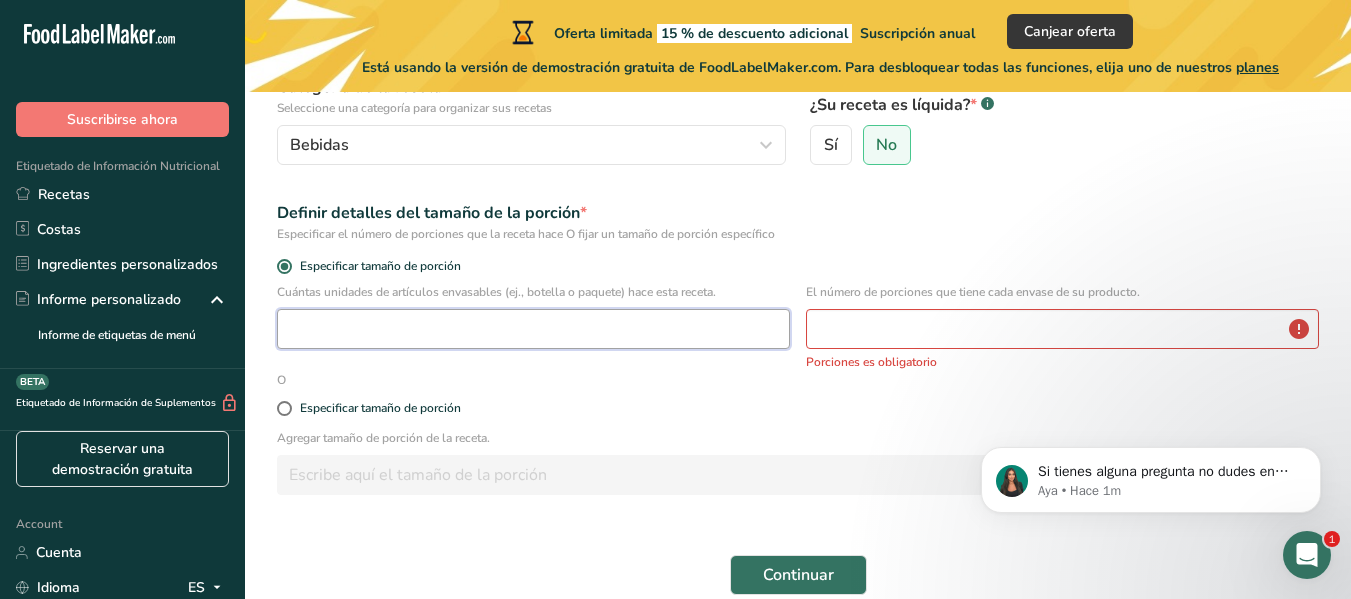 click at bounding box center [533, 329] 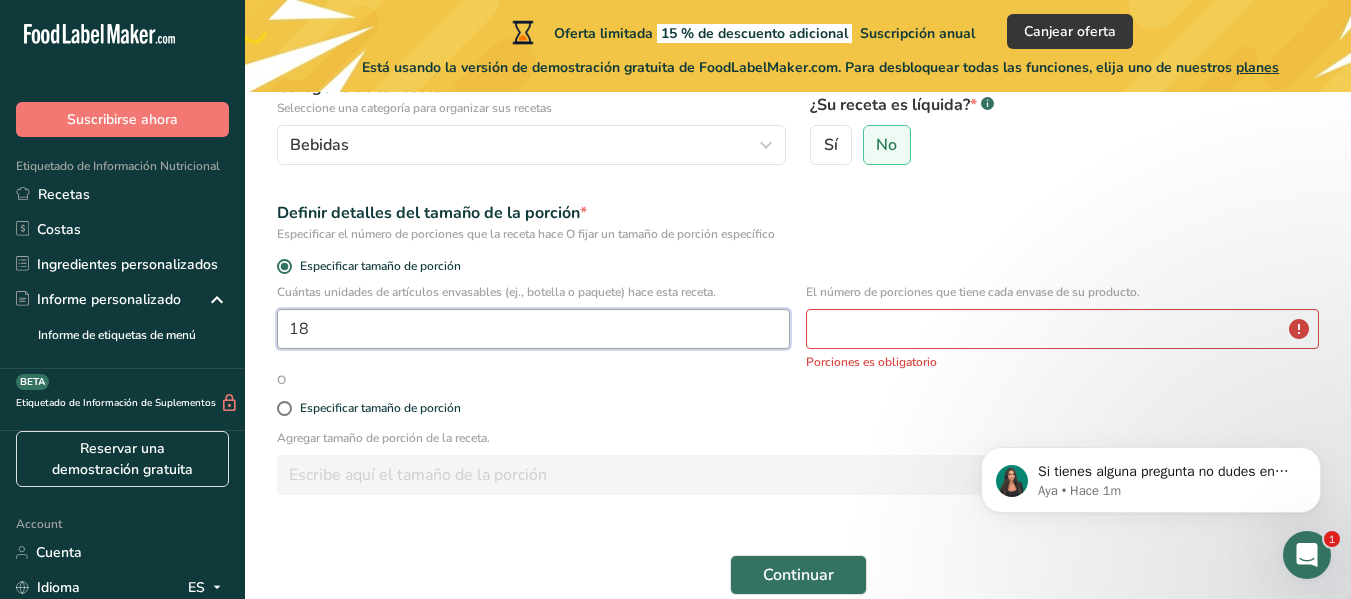 type on "18" 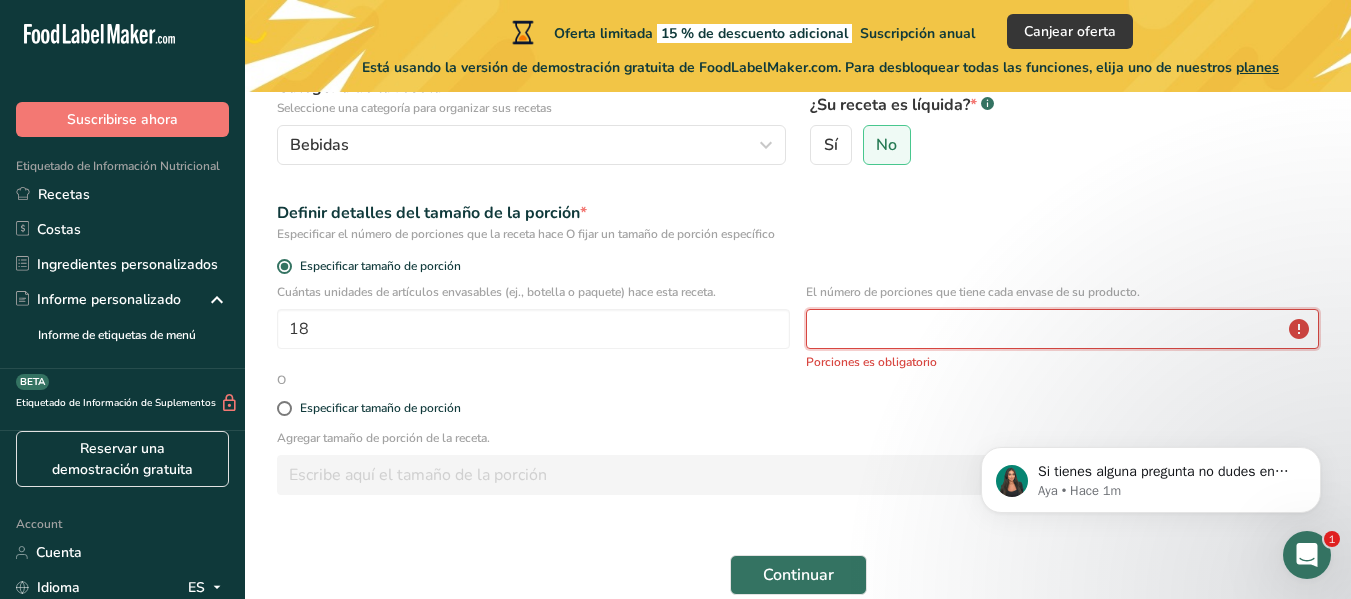 click at bounding box center (1062, 329) 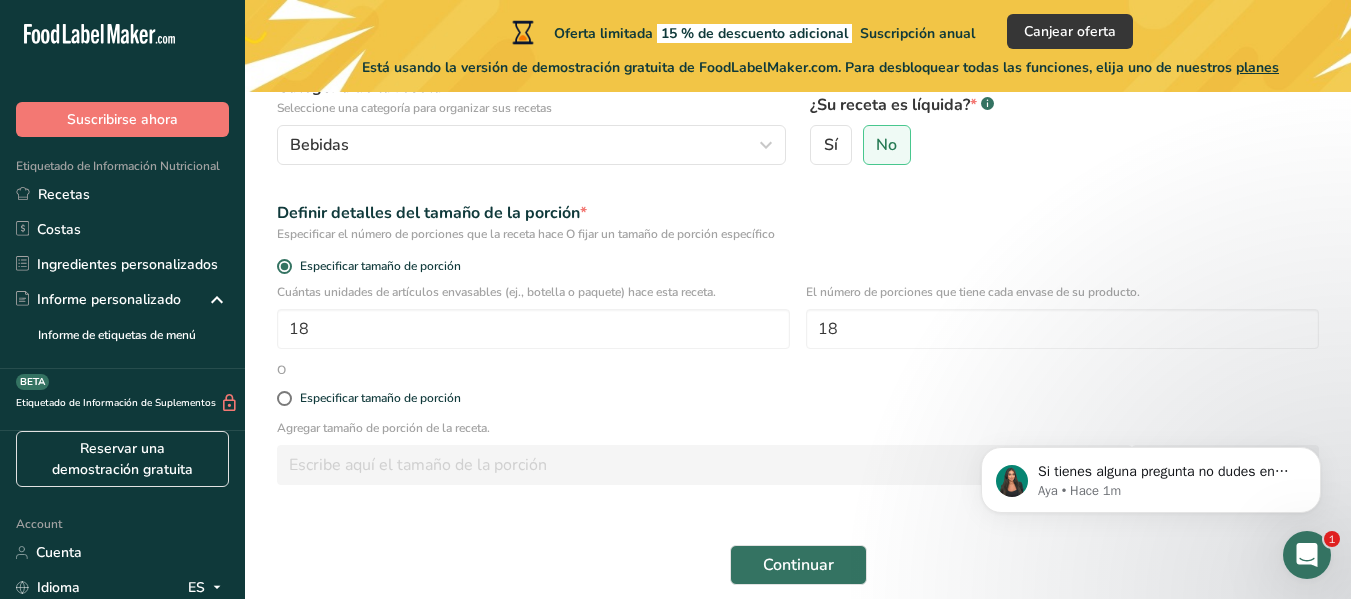 click on "Agregar tamaño de porción de la receta." at bounding box center [798, 428] 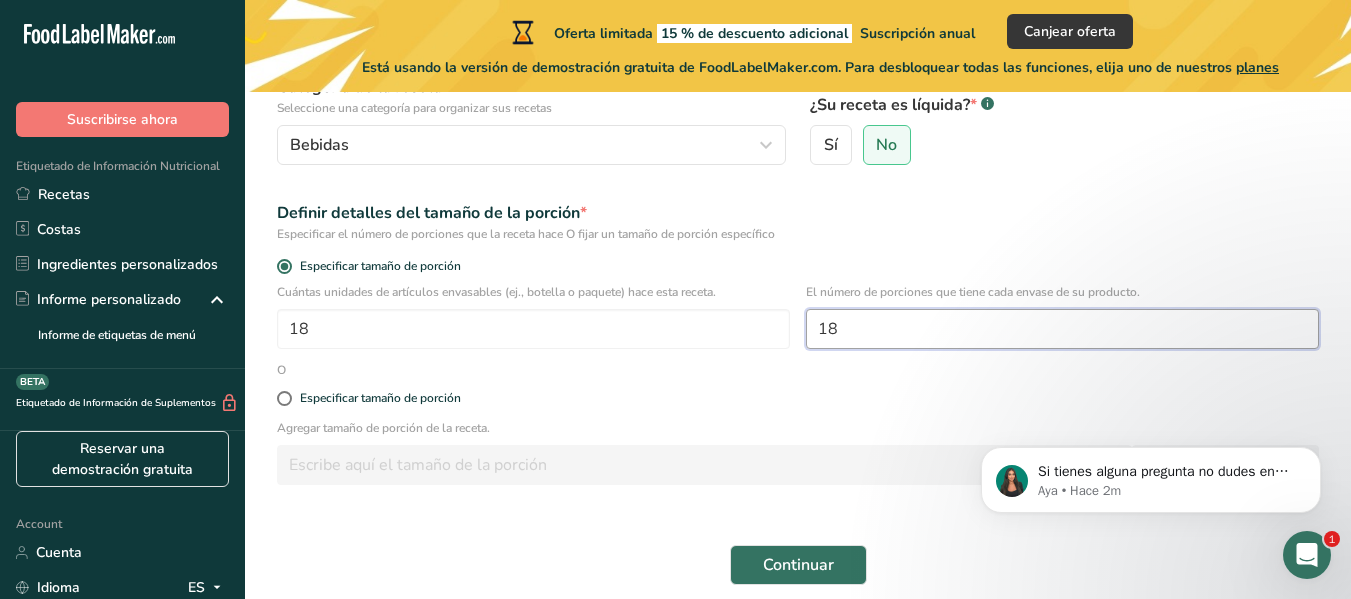 click on "18" at bounding box center (1062, 329) 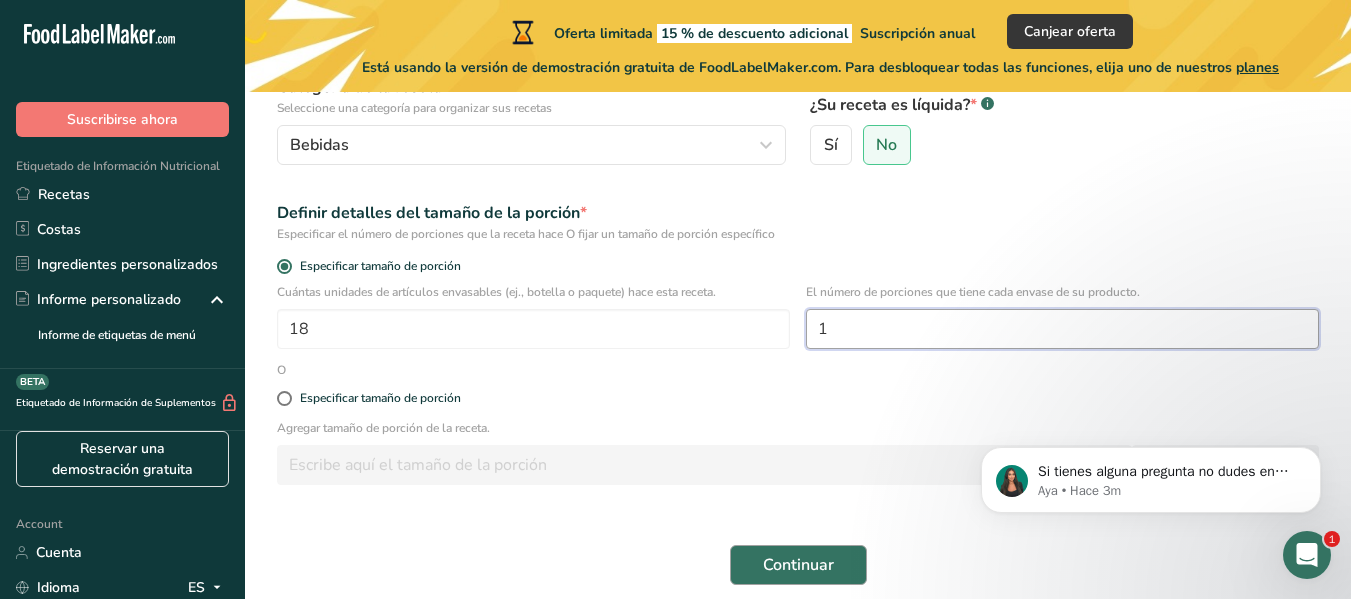 type on "1" 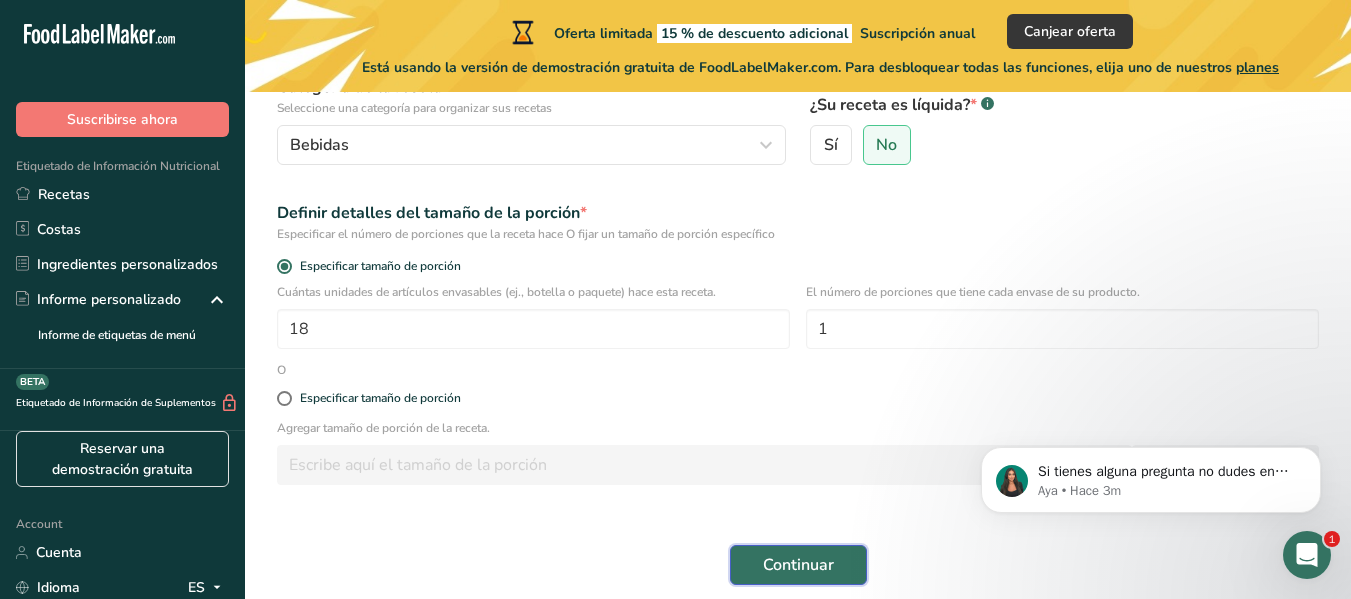 click on "Continuar" at bounding box center [798, 565] 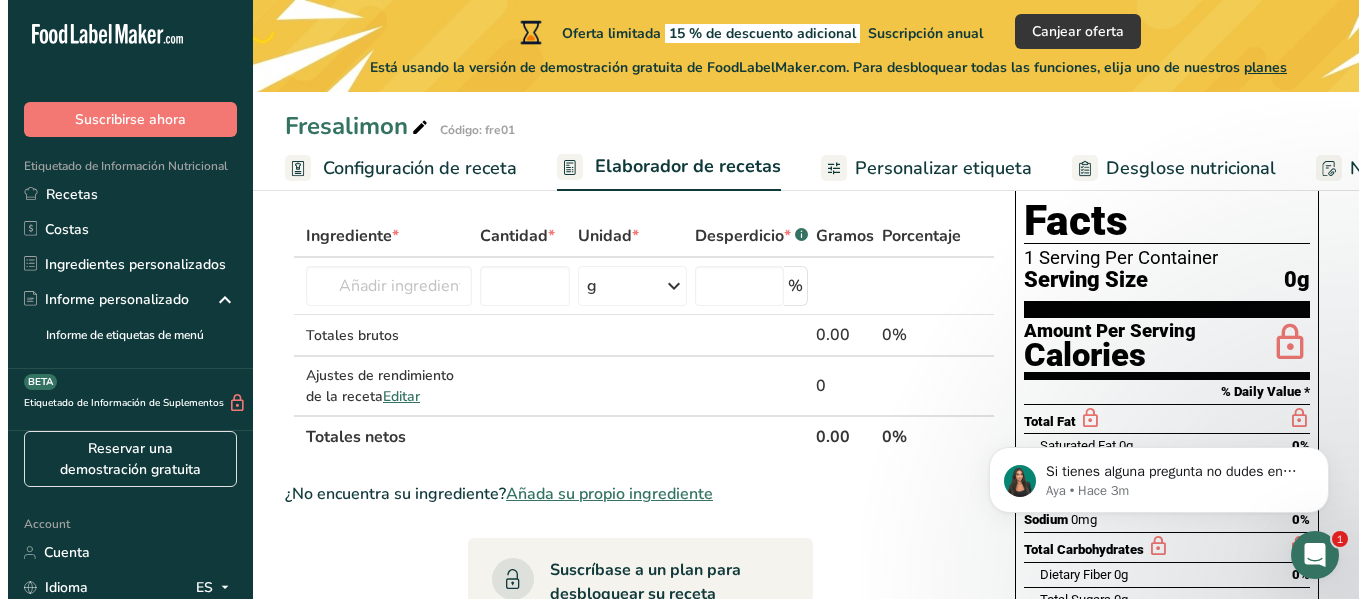 scroll, scrollTop: 0, scrollLeft: 0, axis: both 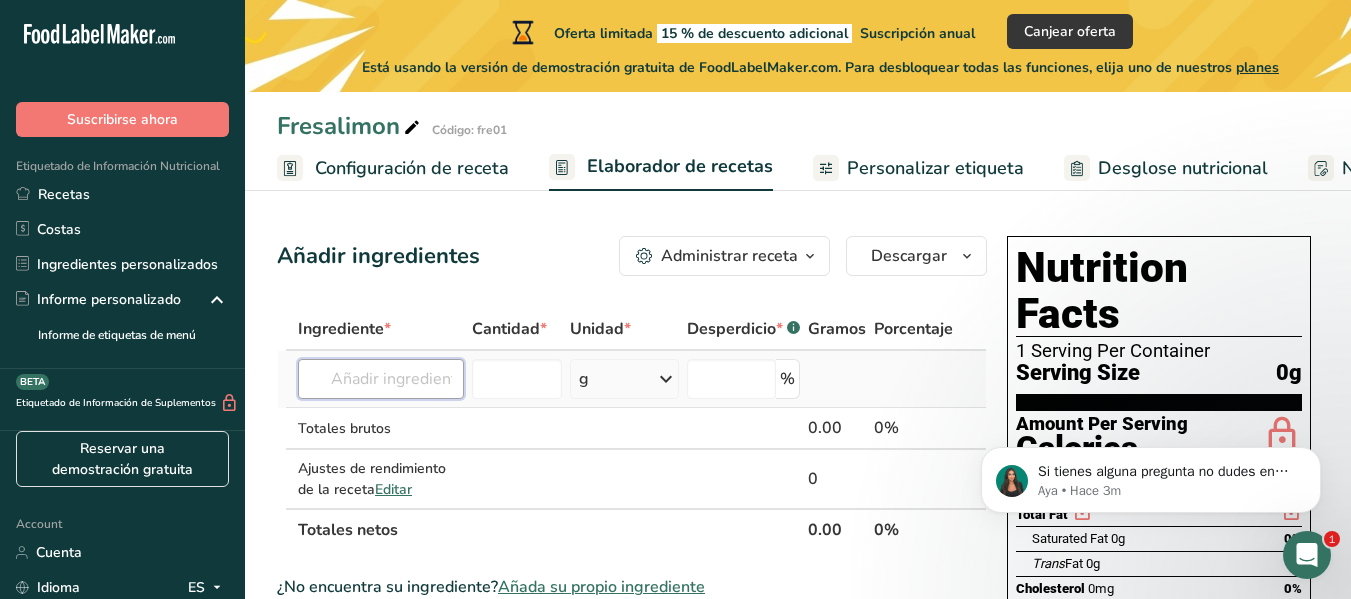click at bounding box center [381, 379] 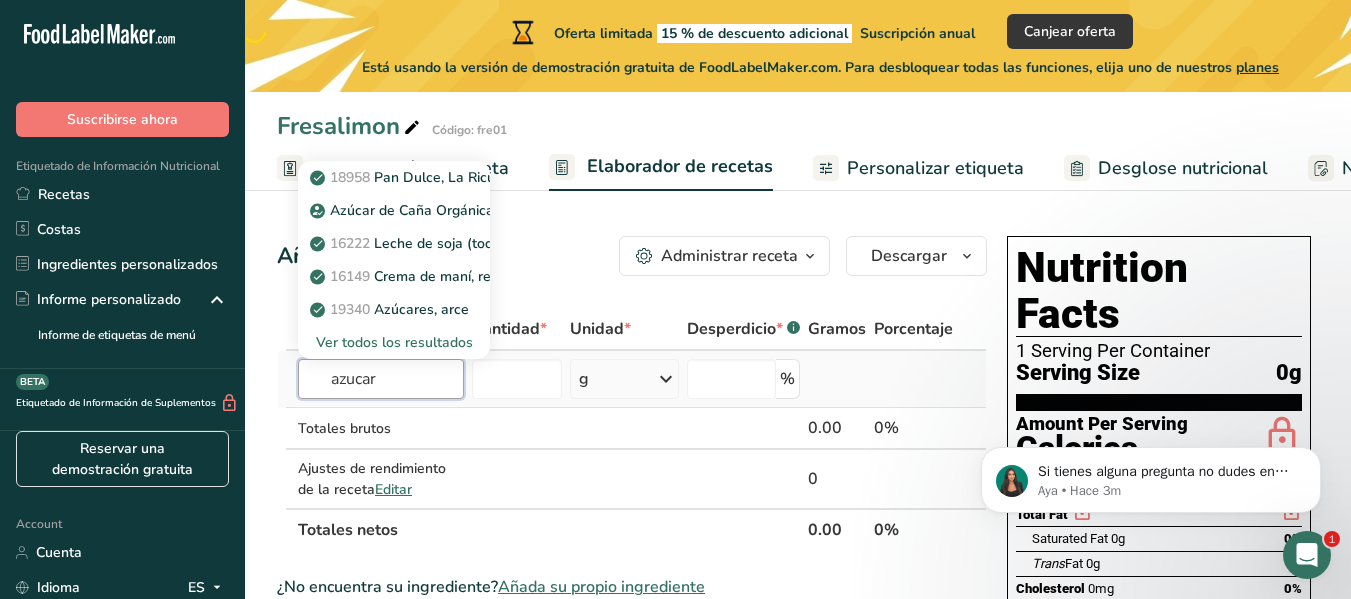 click on "azucar" at bounding box center (381, 379) 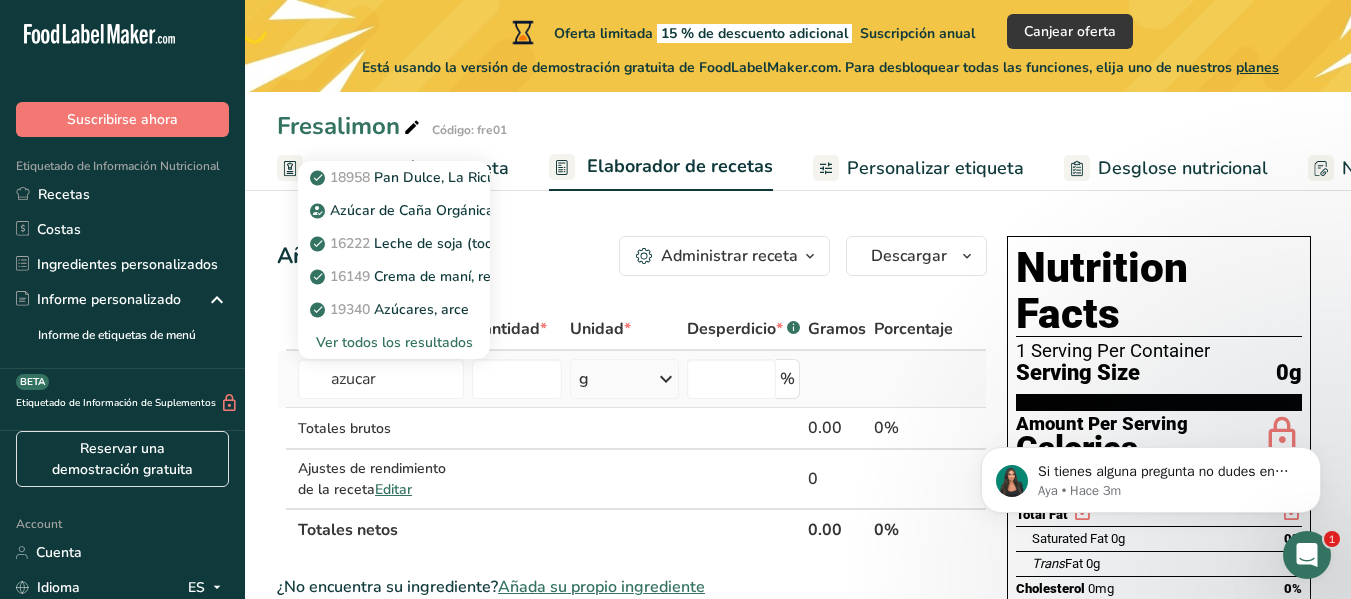 type 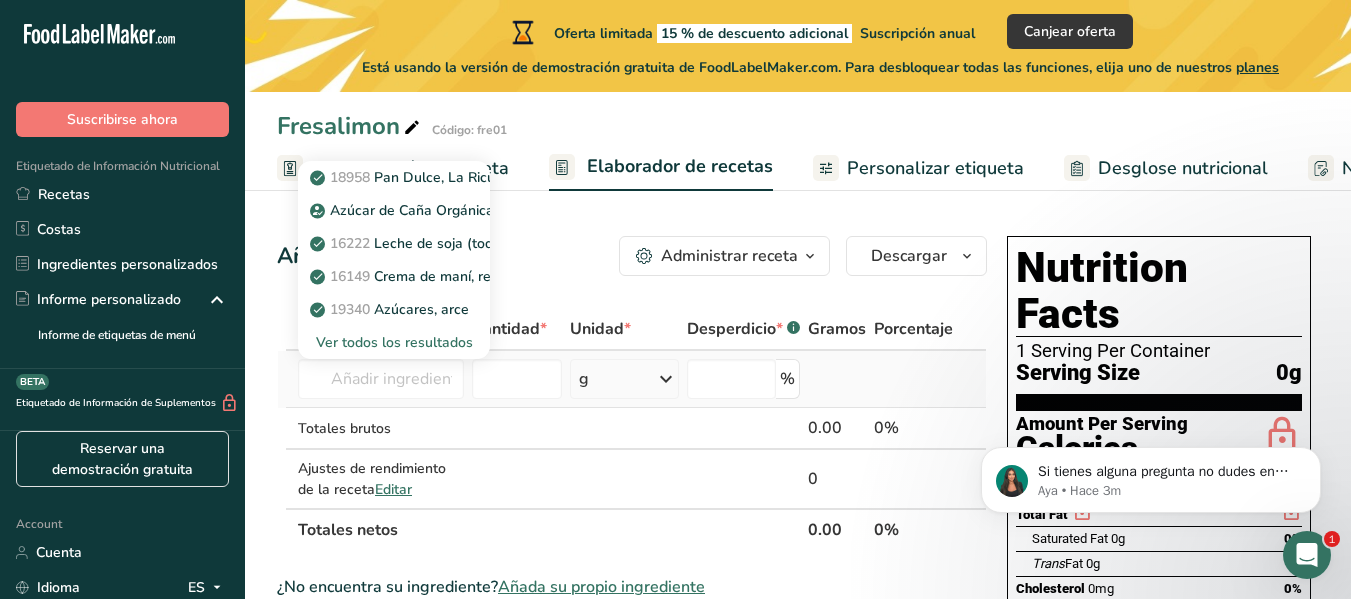 click on "Ver todos los resultados" at bounding box center (394, 342) 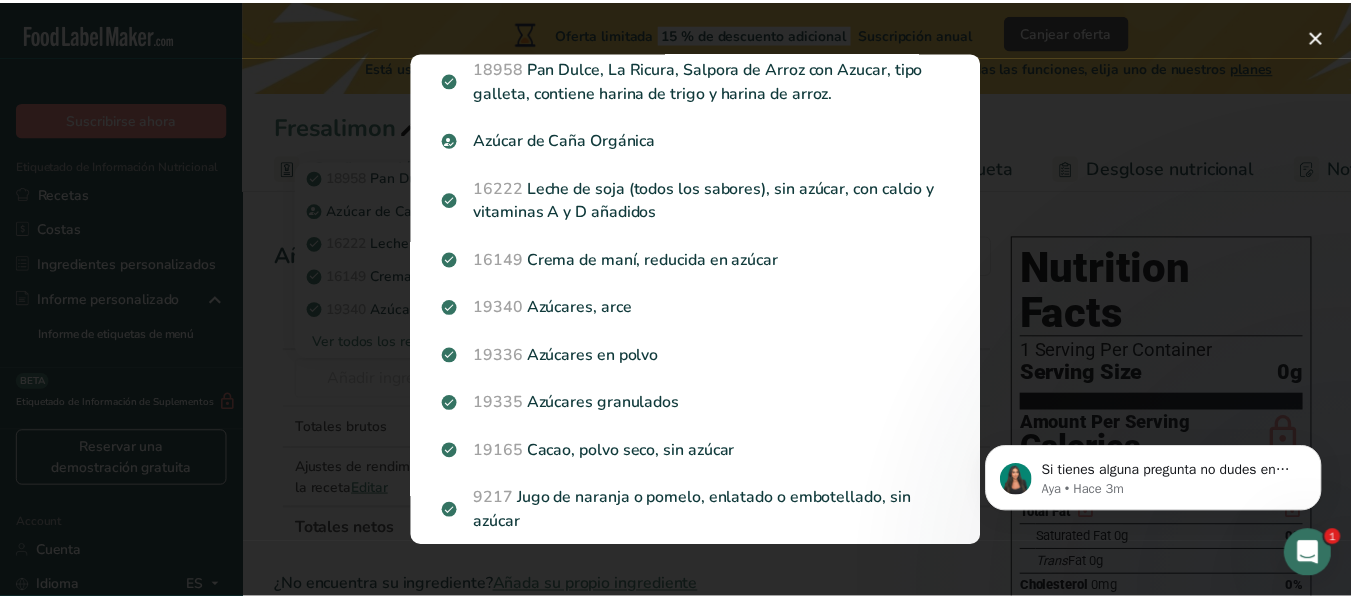 scroll, scrollTop: 0, scrollLeft: 0, axis: both 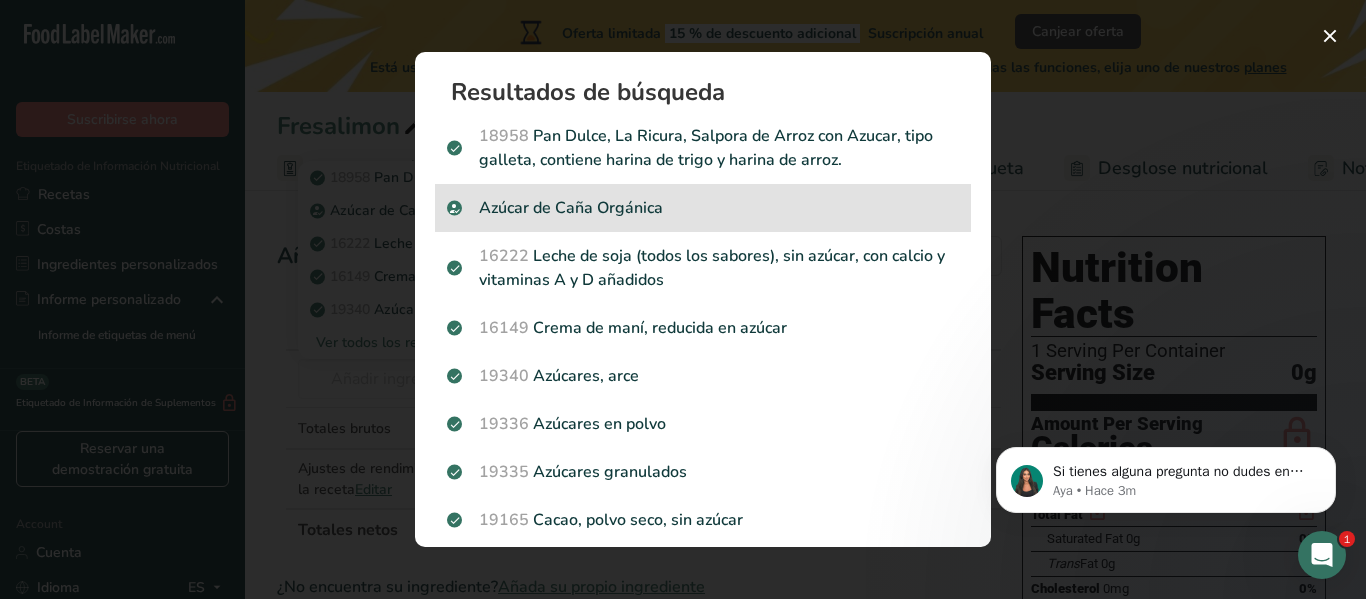 click on "Azúcar de Caña Orgánica" at bounding box center [703, 208] 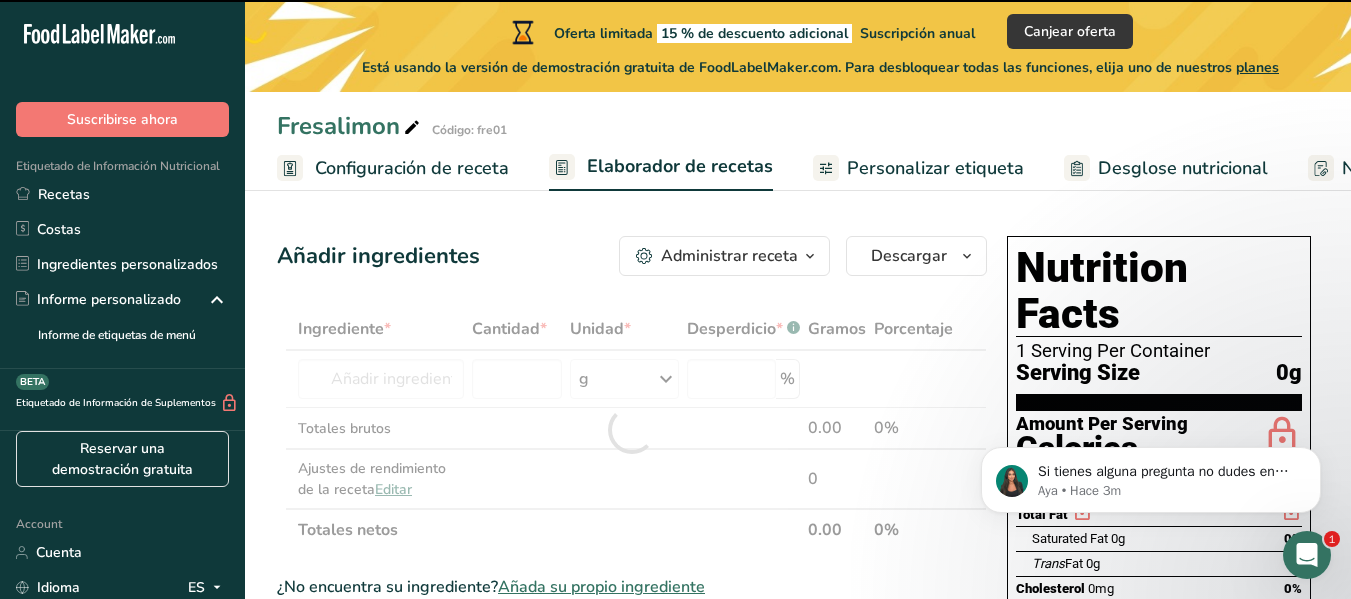 type on "0" 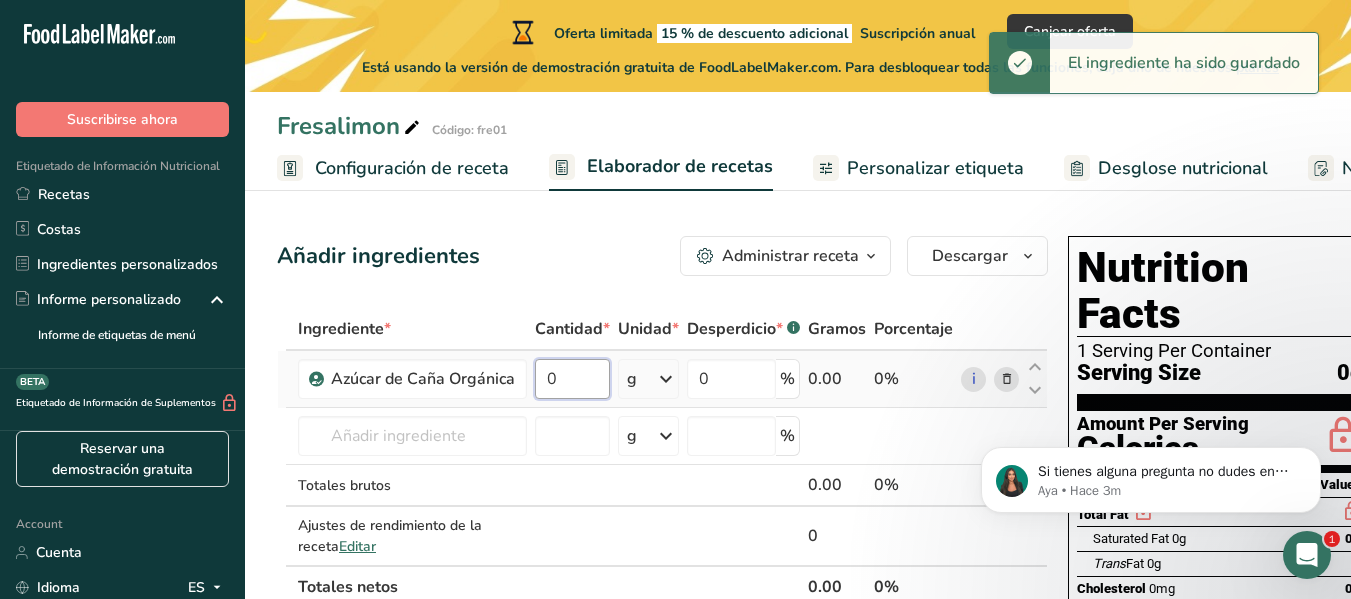 click on "0" at bounding box center (572, 379) 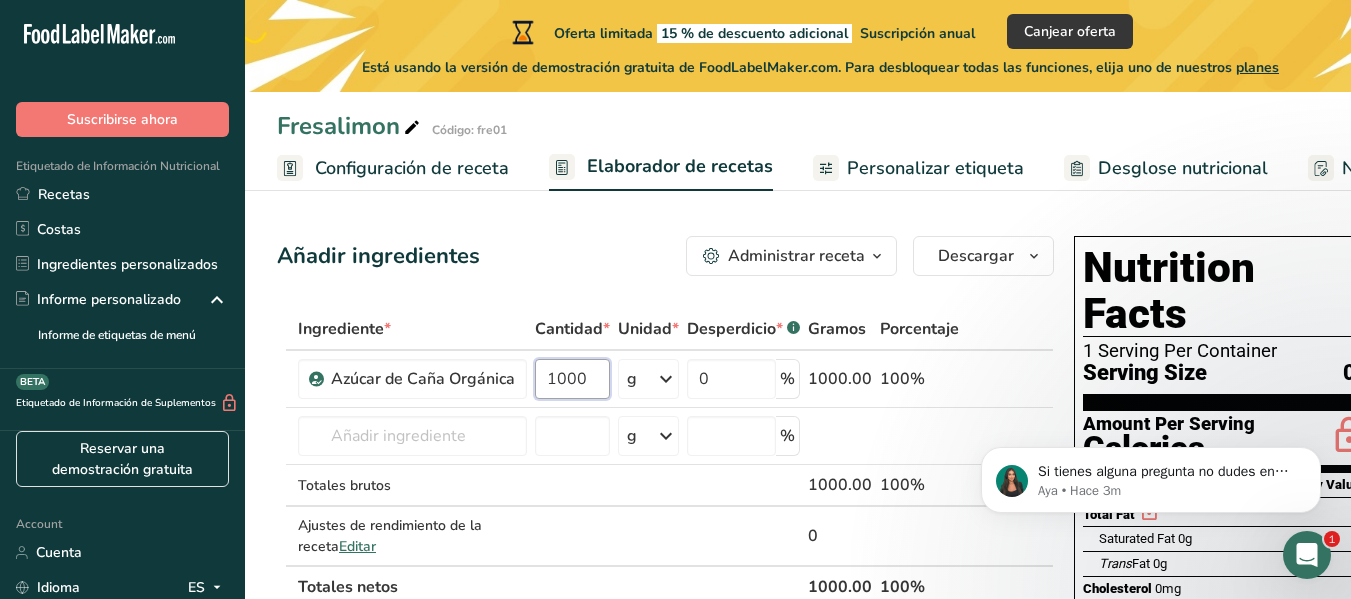 type on "1000" 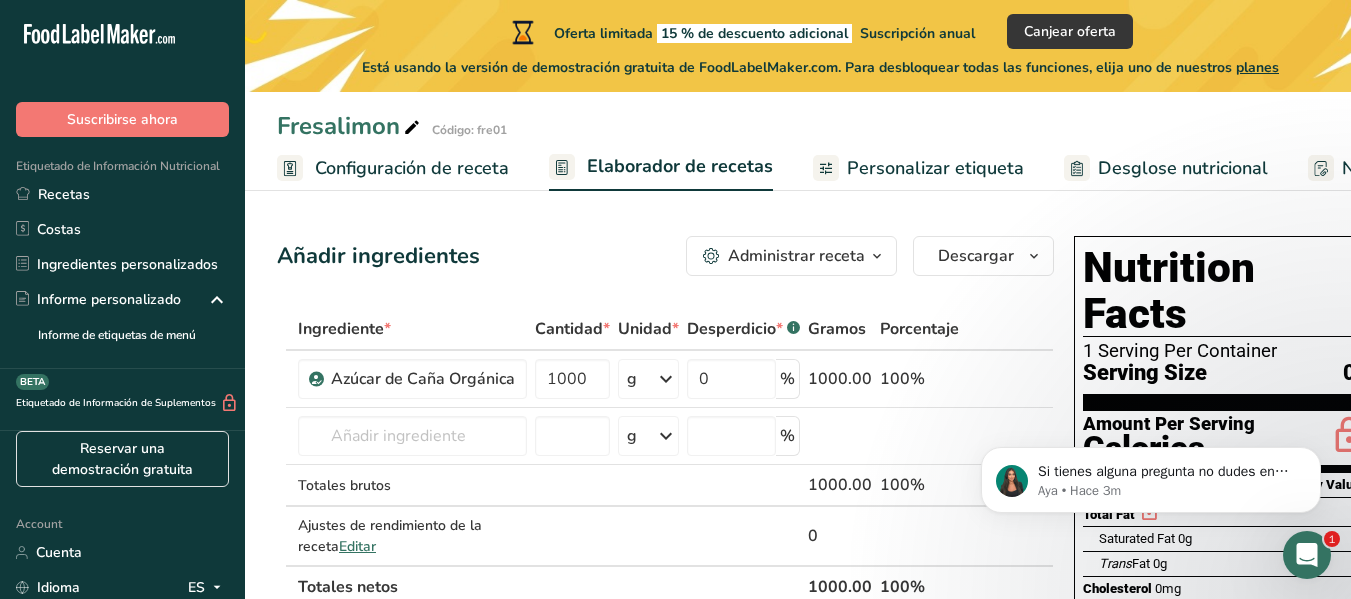 click on "Añadir ingredientes
Administrar receta         Eliminar receta             Duplicar receta               Escalar receta               Guardar como subreceta   .a-a{fill:#347362;}.b-a{fill:#fff;}                                 Desglose nutricional                 Tarjeta de la receta
Novedad
Informe de patrón de aminoácidos             Historial de actividad
Descargar
Elija su estilo de etiqueta preferido
Etiqueta estándar FDA
Etiqueta estándar FDA
El formato más común para etiquetas de información nutricional en cumplimiento con el tipo de letra, estilo y requisitos de la FDA.
Etiqueta tabular FDA
Un formato de etiqueta conforme a las regulaciones de la FDA presentado en una disposición tabular (horizontal).
Etiqueta lineal FDA" at bounding box center [671, 763] 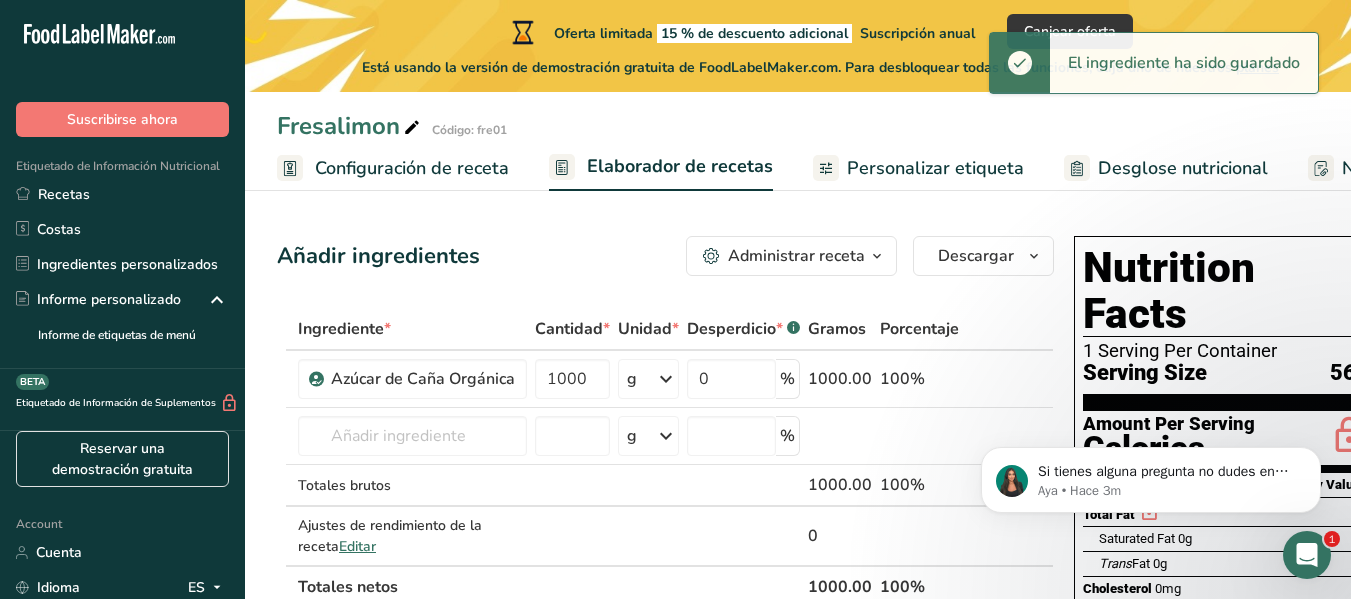 scroll, scrollTop: 0, scrollLeft: 30, axis: horizontal 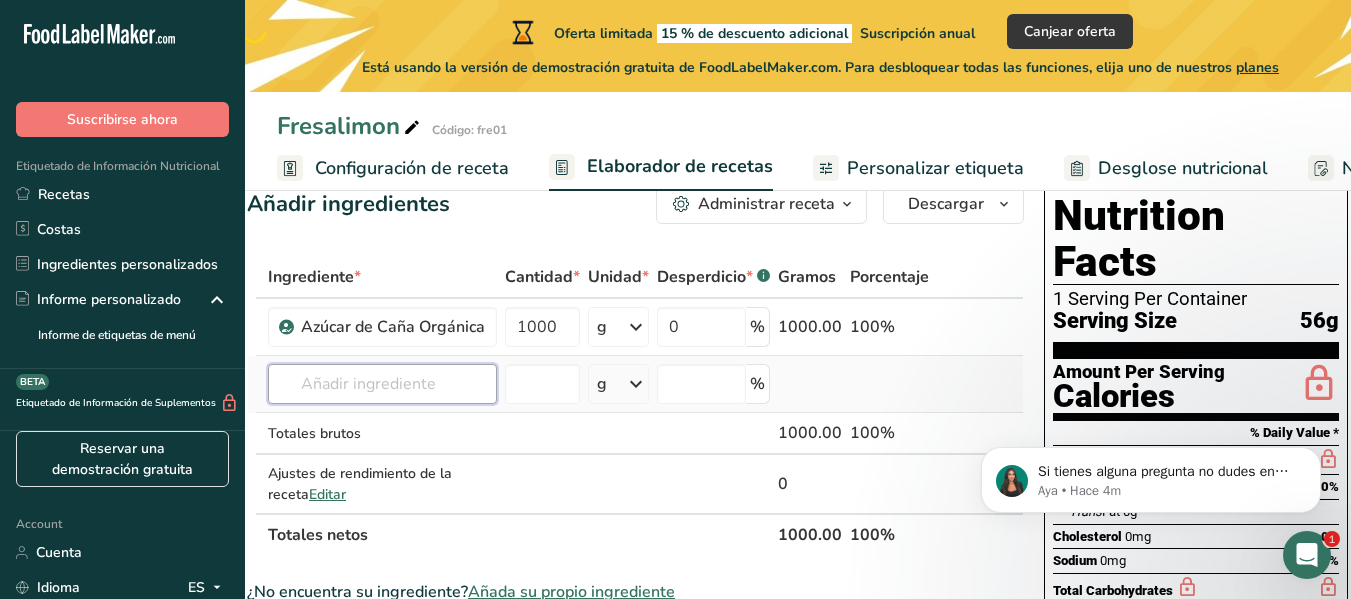 click at bounding box center (382, 384) 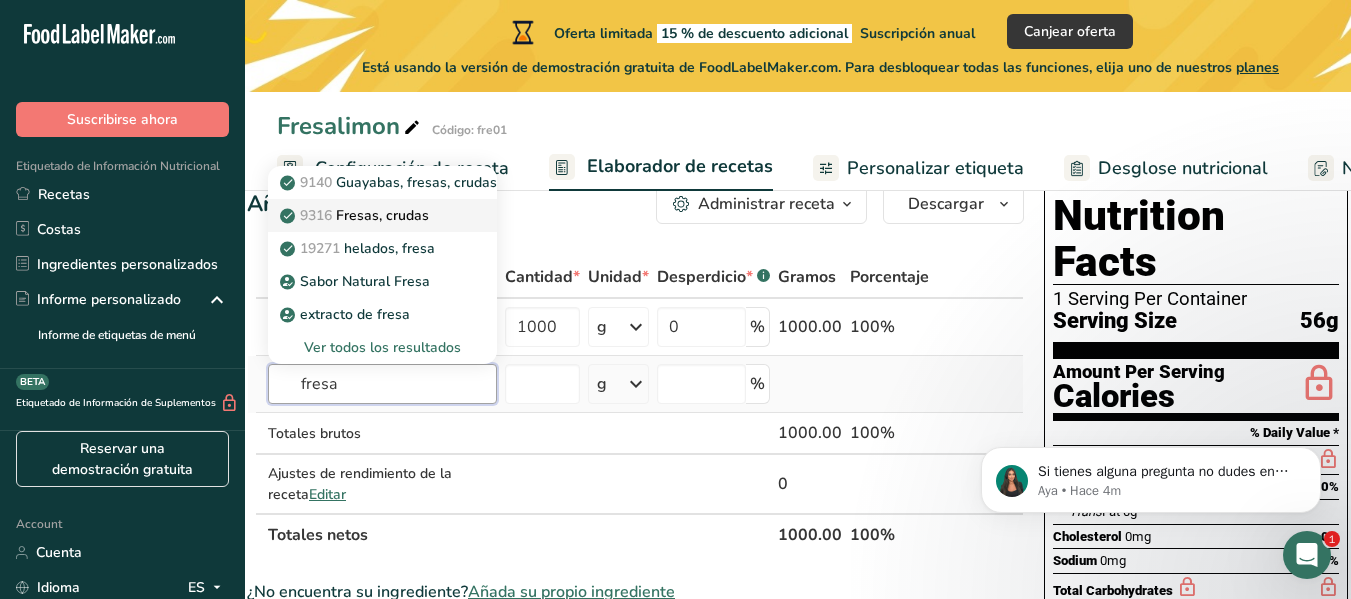 type on "fresa" 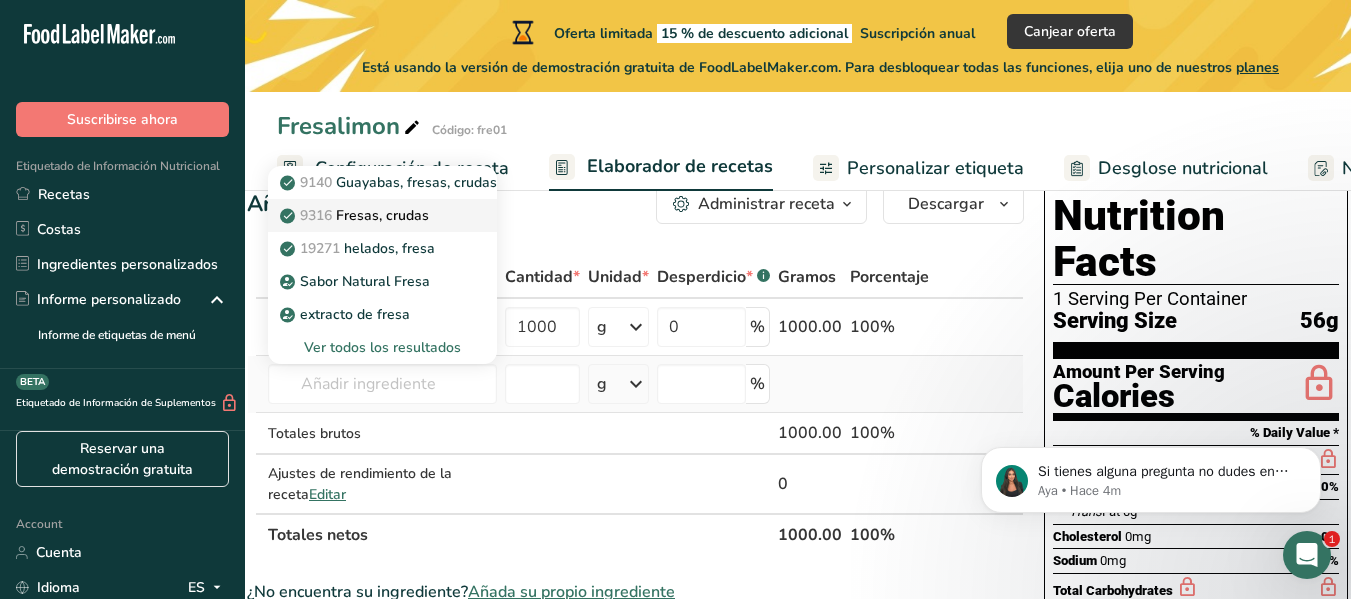 click on "9316
Fresas, crudas" at bounding box center [382, 215] 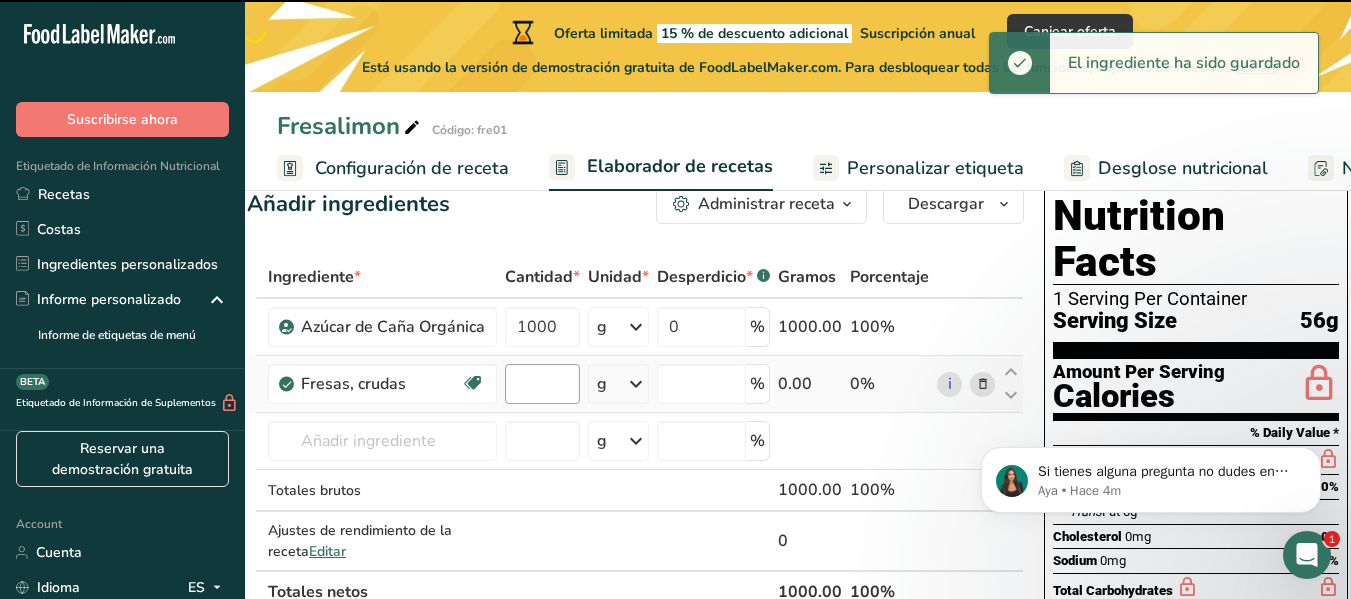 type on "0" 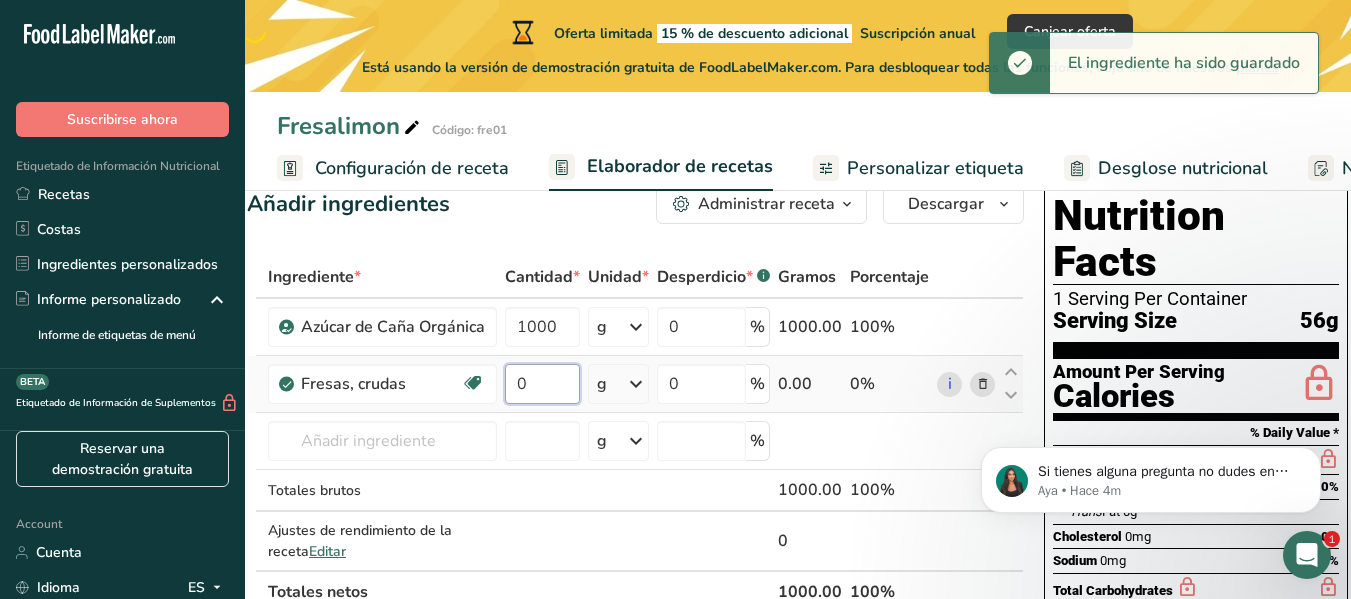 click on "0" at bounding box center [542, 384] 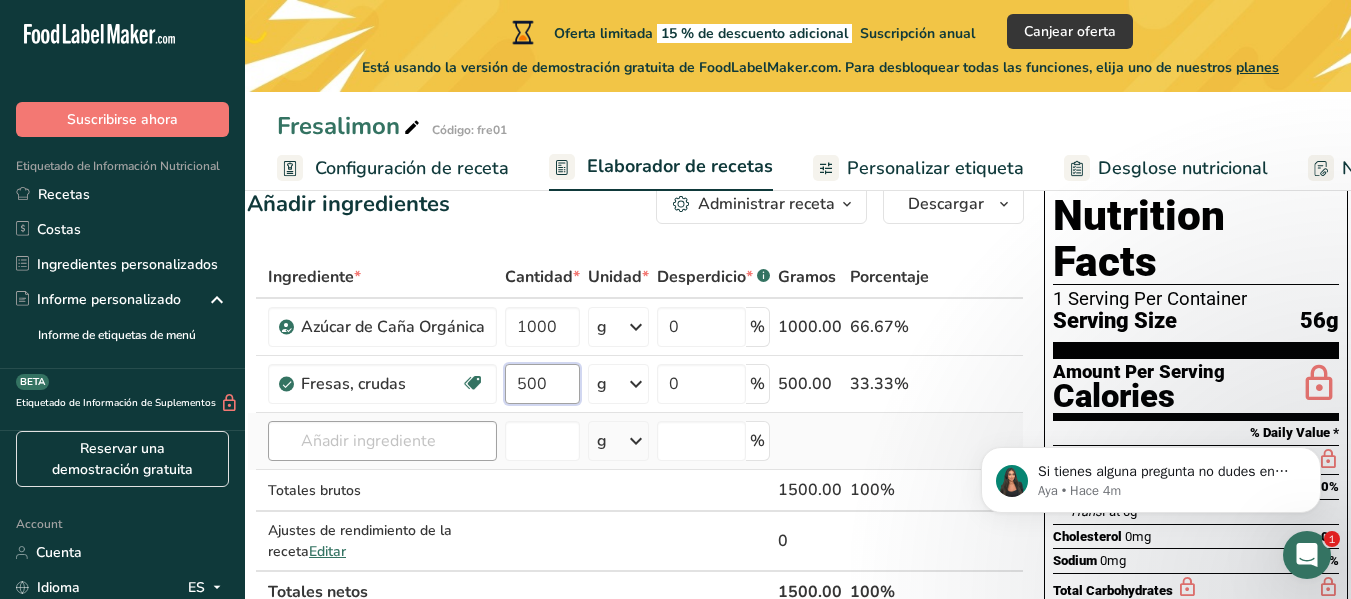 type on "500" 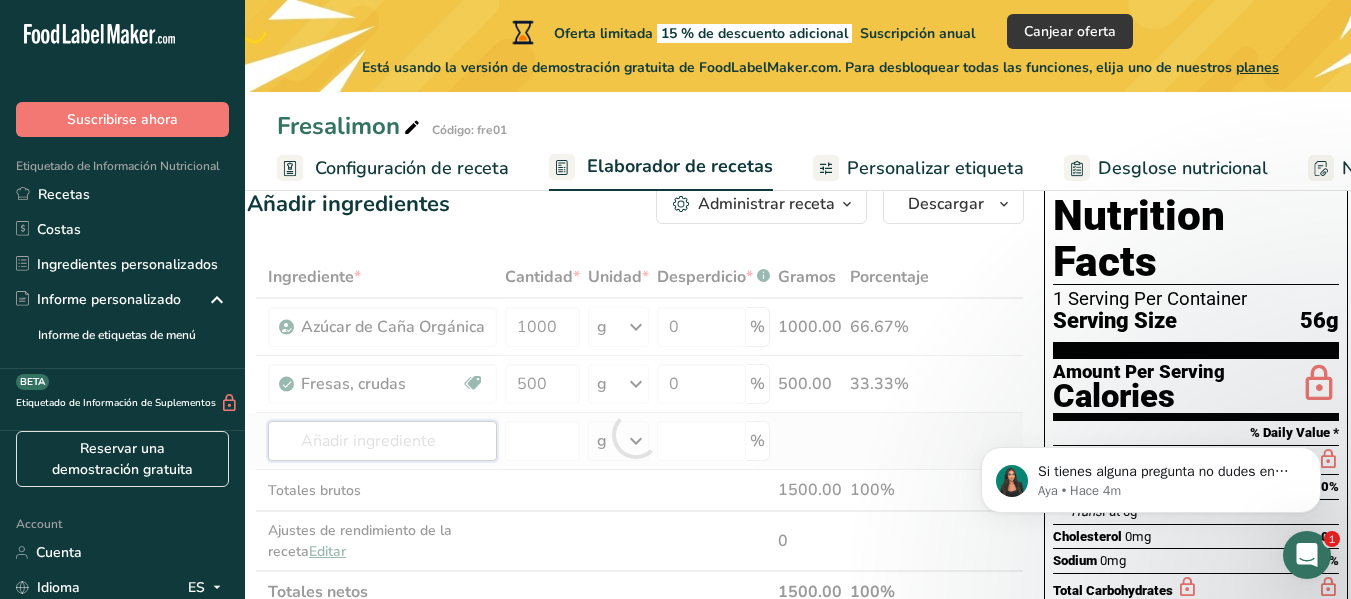 click on "Ingrediente *
Cantidad *
Unidad *
Desperdicio *   .a-a{fill:#347362;}.b-a{fill:#fff;}          Gramos
Porcentaje
Azúcar de Caña Orgánica
1000
g
Unidades de peso
g
kg
mg
Ver más
Unidades de volumen
litro
Las unidades de volumen requieren una conversión de densidad. Si conoce la densidad de su ingrediente, introdúzcala a continuación. De lo contrario, haga clic en "RIA", nuestra asistente regulatoria de IA, quien podrá ayudarle.
lb/pie³
g/cm³
Confirmar
mL
lb/pie³
g/cm³
Confirmar
0" at bounding box center [635, 434] 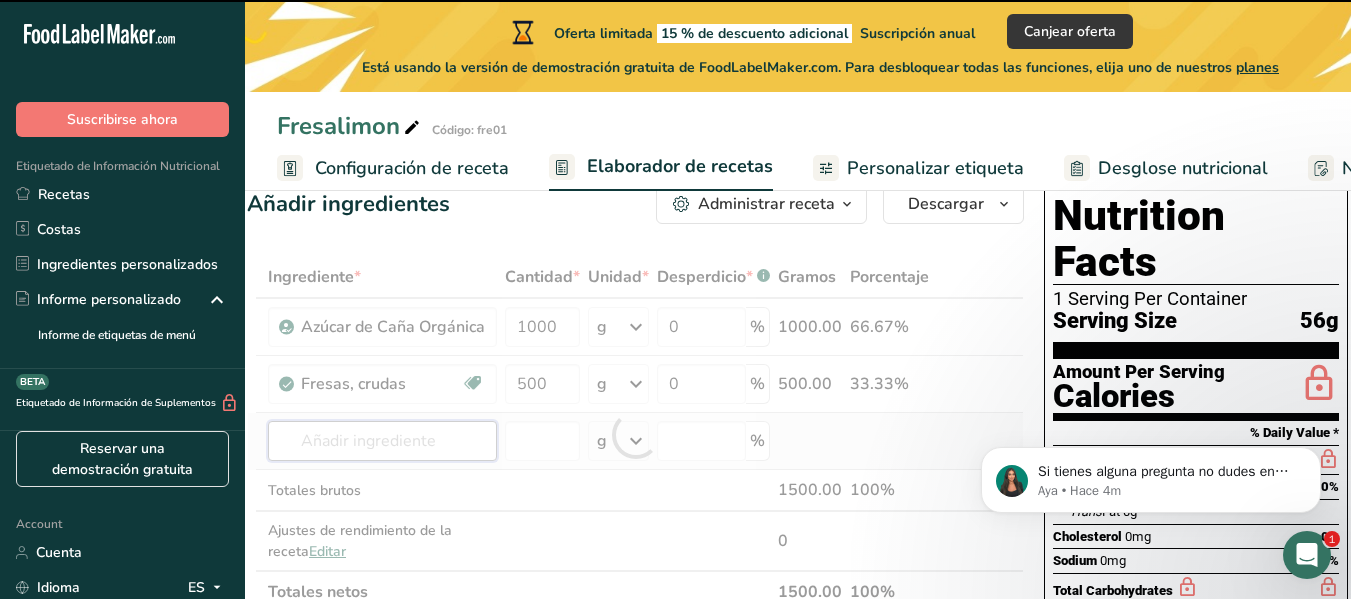 type on "t" 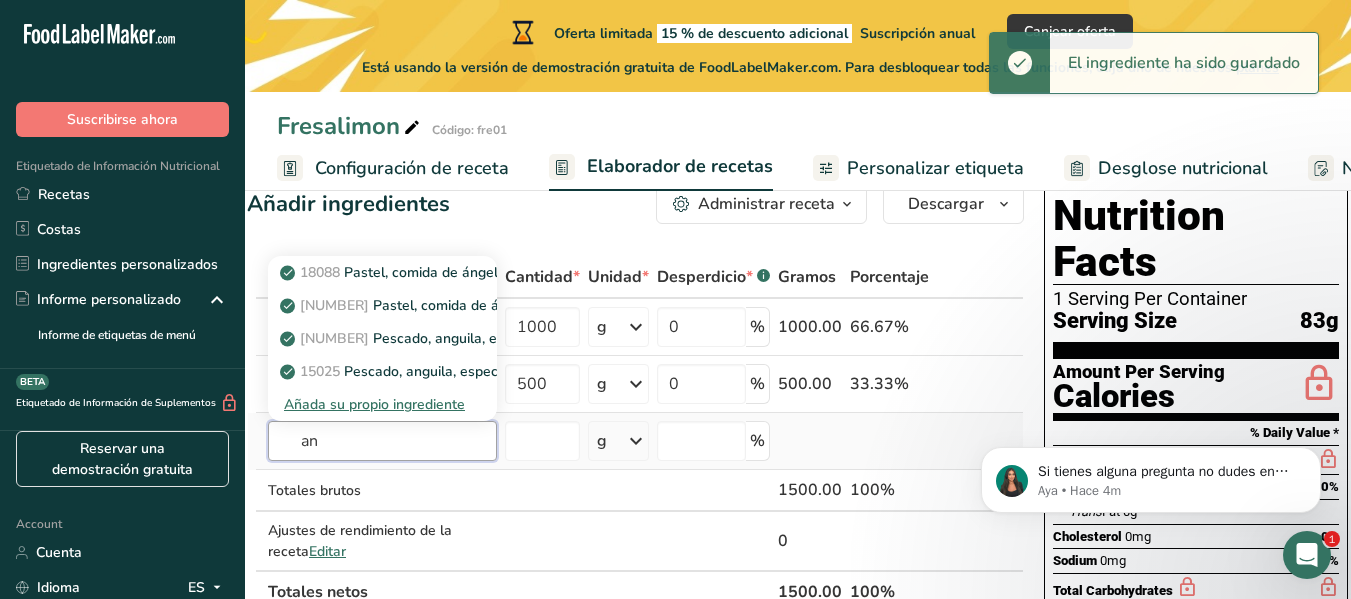 type on "a" 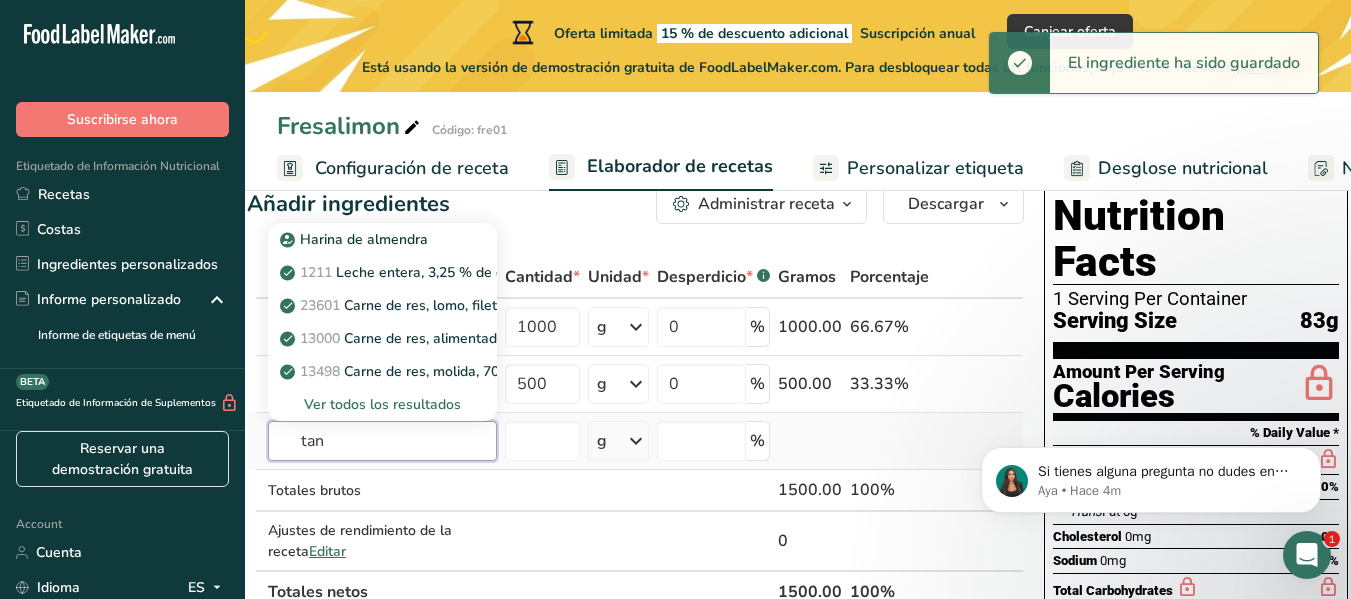 type on "tang" 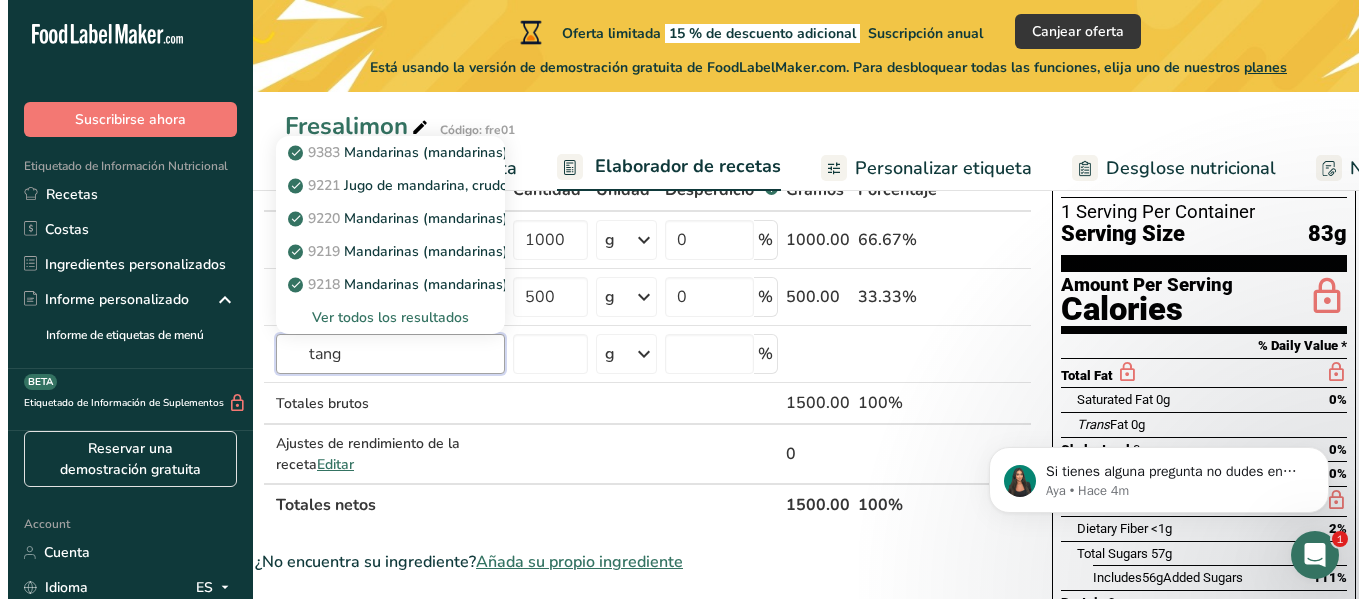 scroll, scrollTop: 131, scrollLeft: 0, axis: vertical 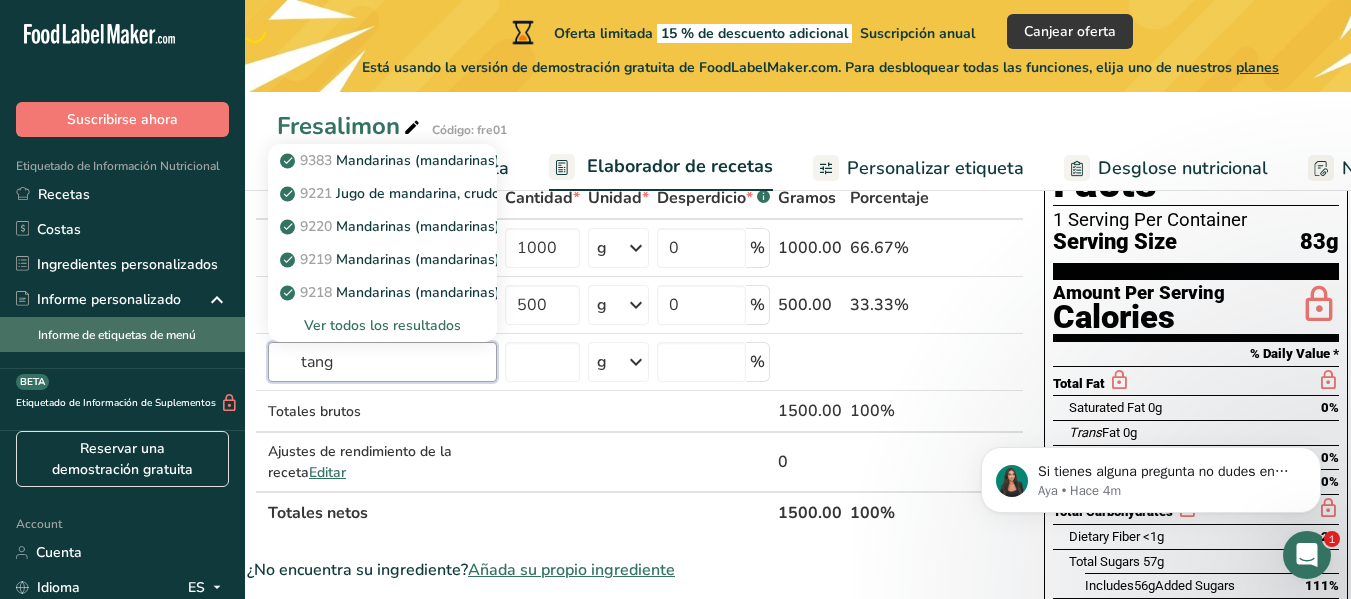 drag, startPoint x: 374, startPoint y: 357, endPoint x: 217, endPoint y: 343, distance: 157.62297 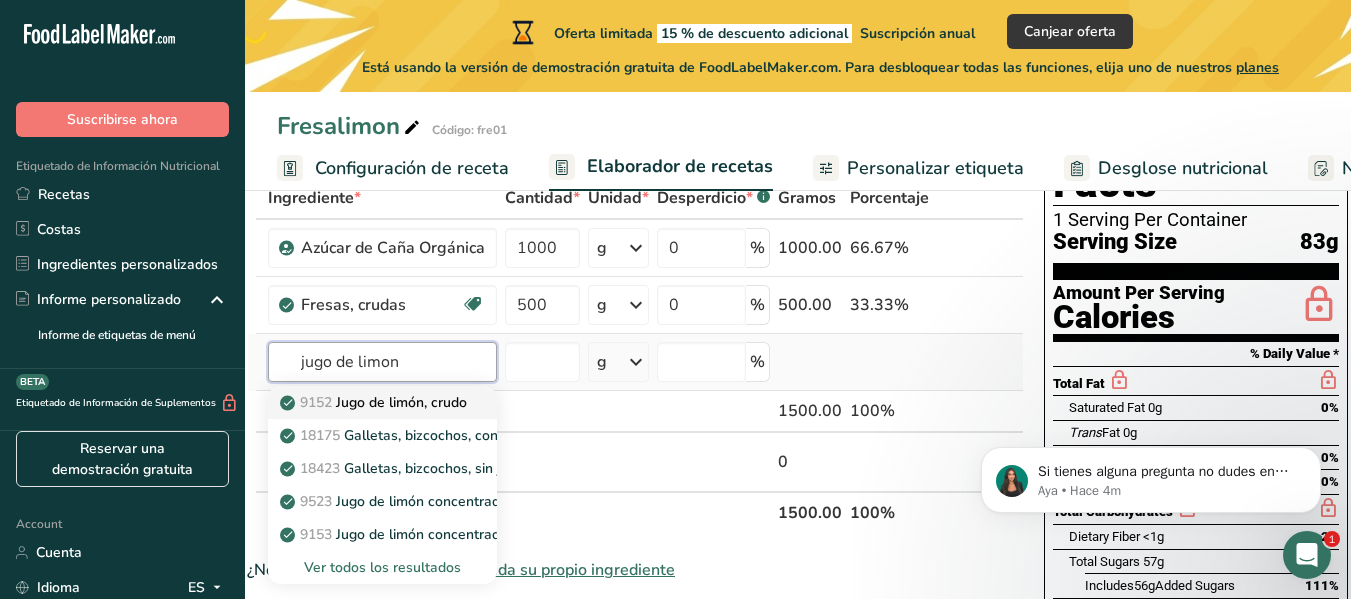 type on "jugo de limon" 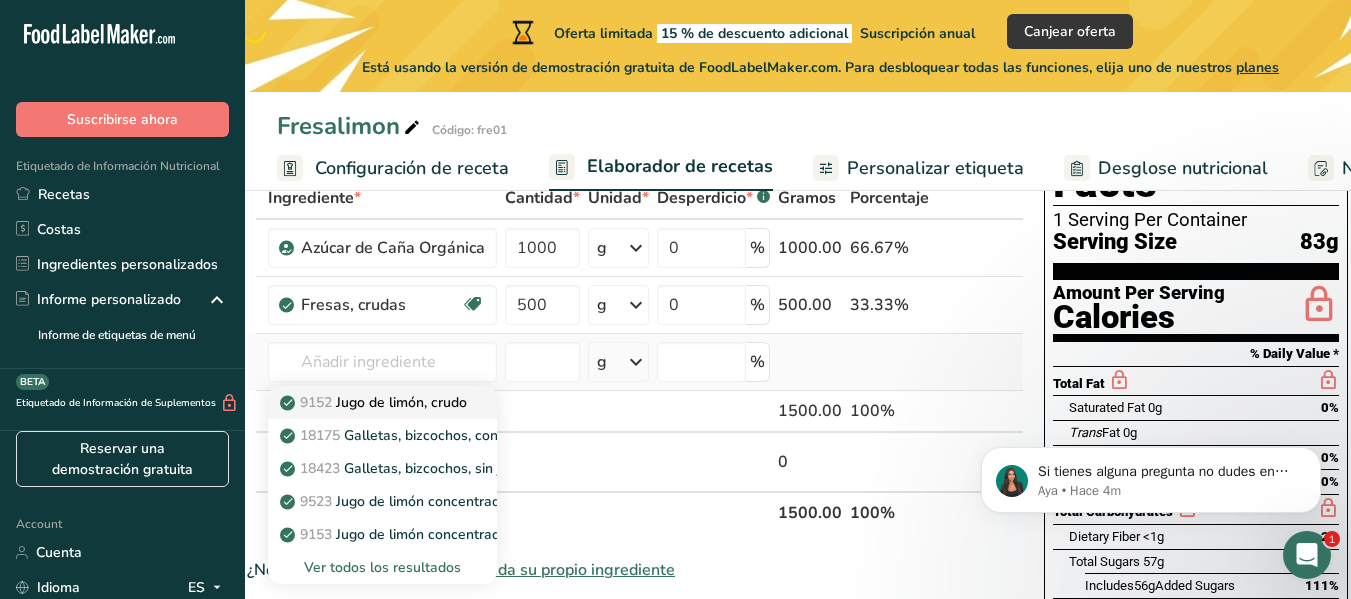 click on "9152
Jugo de limón, crudo" at bounding box center (375, 402) 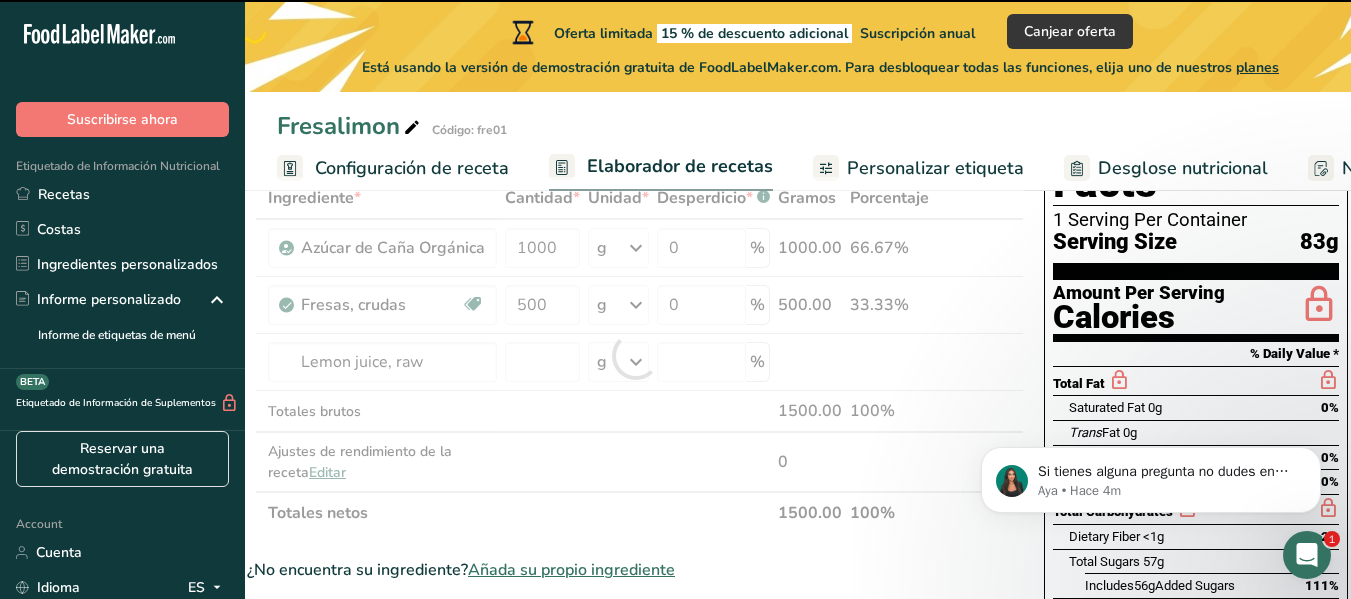 type on "0" 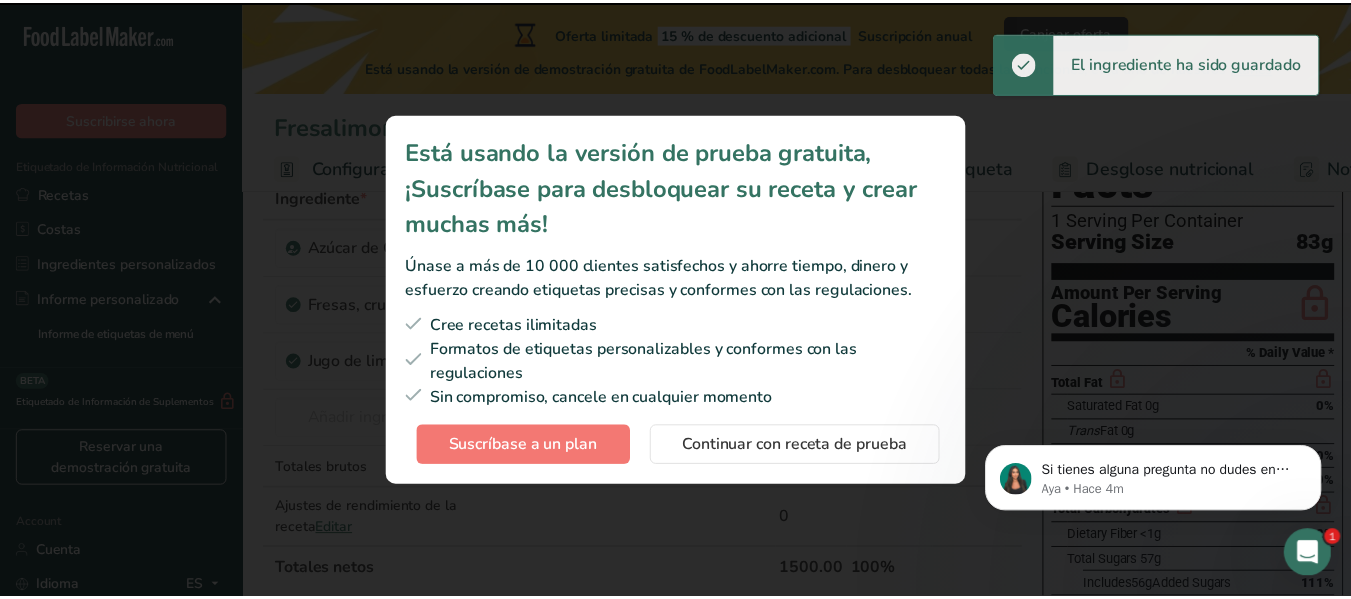 scroll, scrollTop: 0, scrollLeft: 15, axis: horizontal 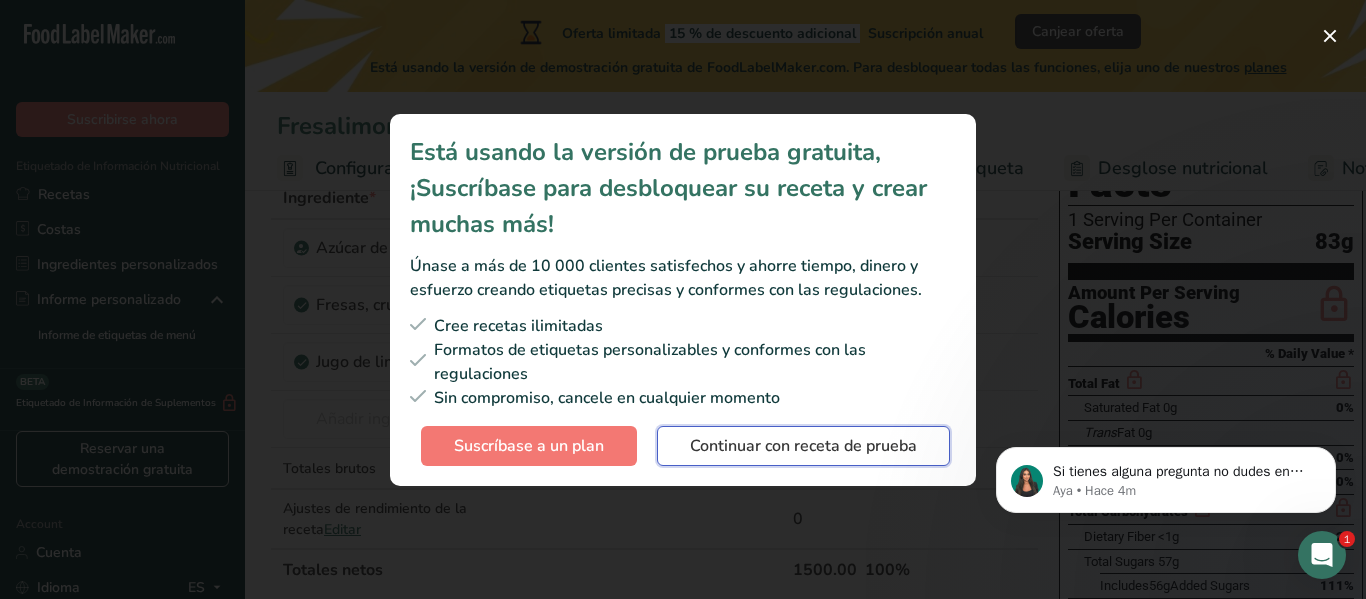 click on "Continuar con receta de prueba" at bounding box center (803, 446) 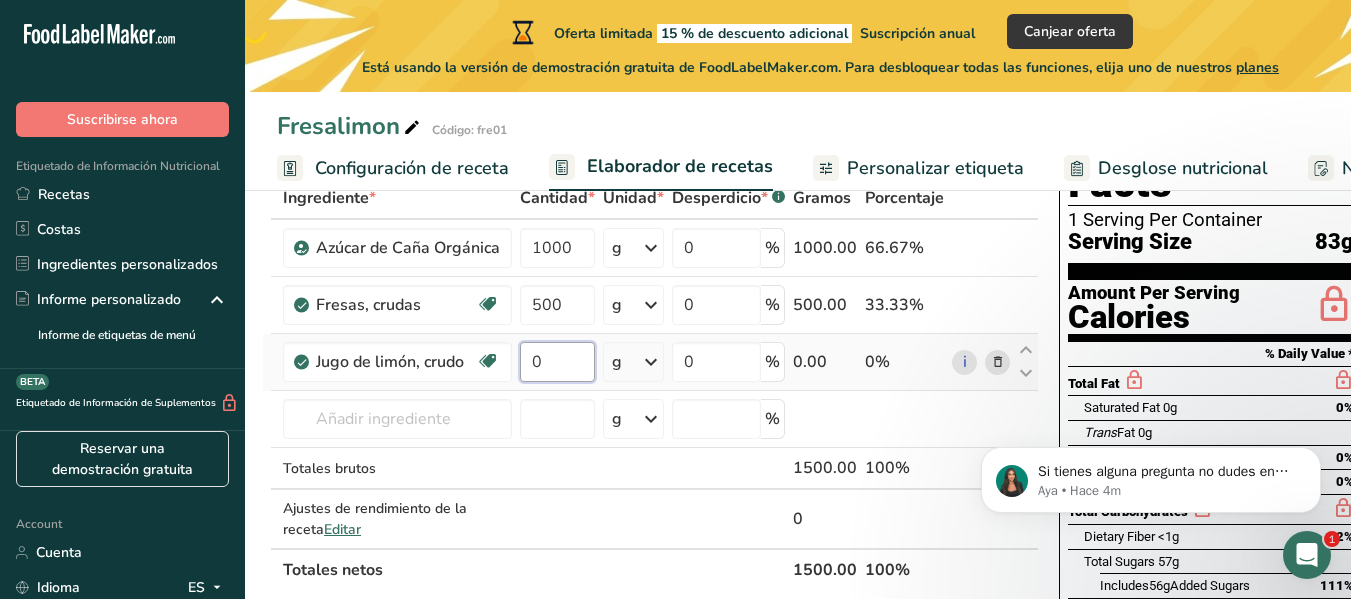 click on "0" at bounding box center (557, 362) 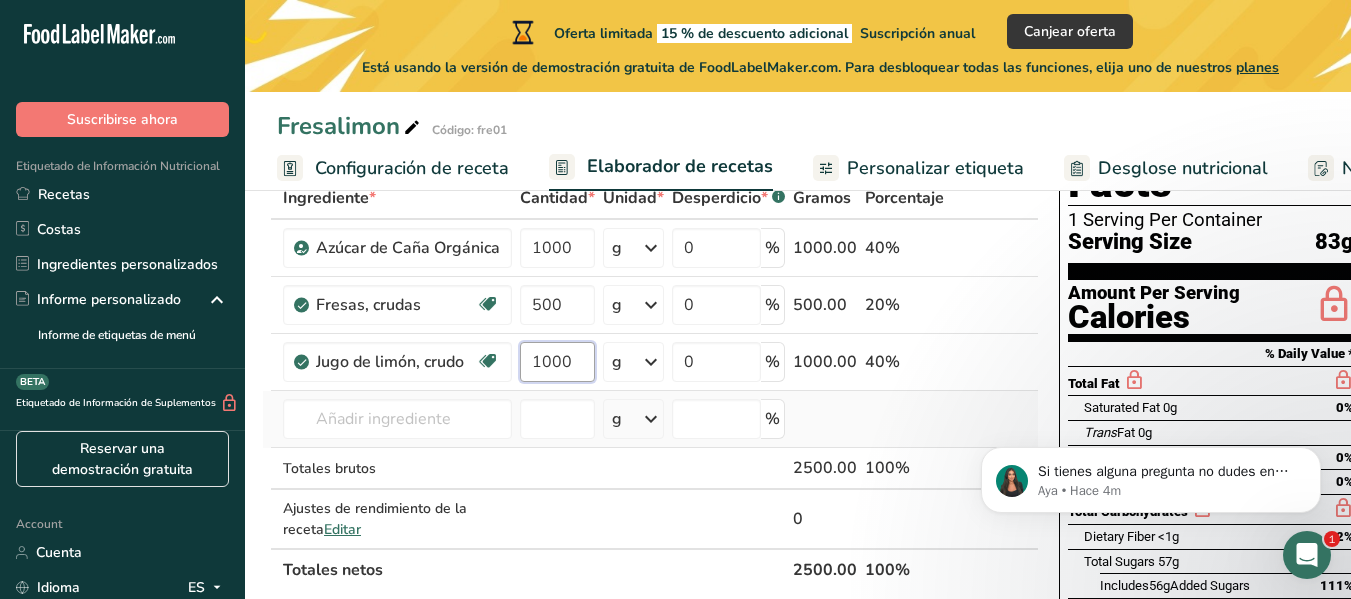 scroll, scrollTop: 0, scrollLeft: 30, axis: horizontal 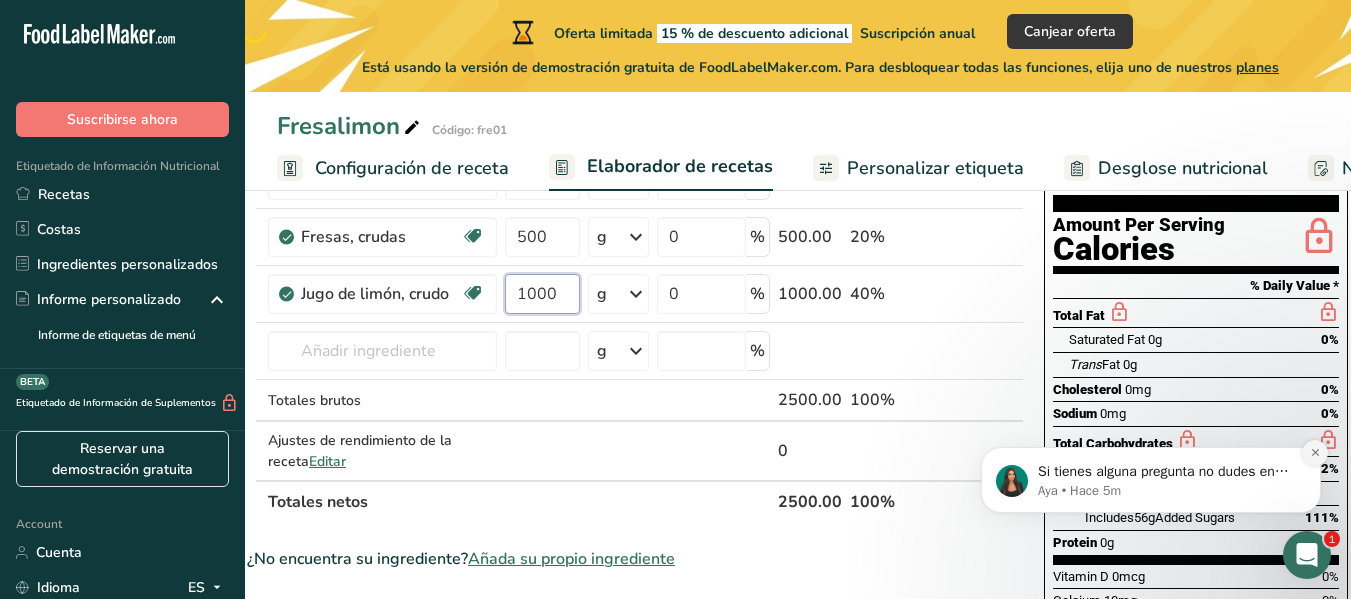 type on "1000" 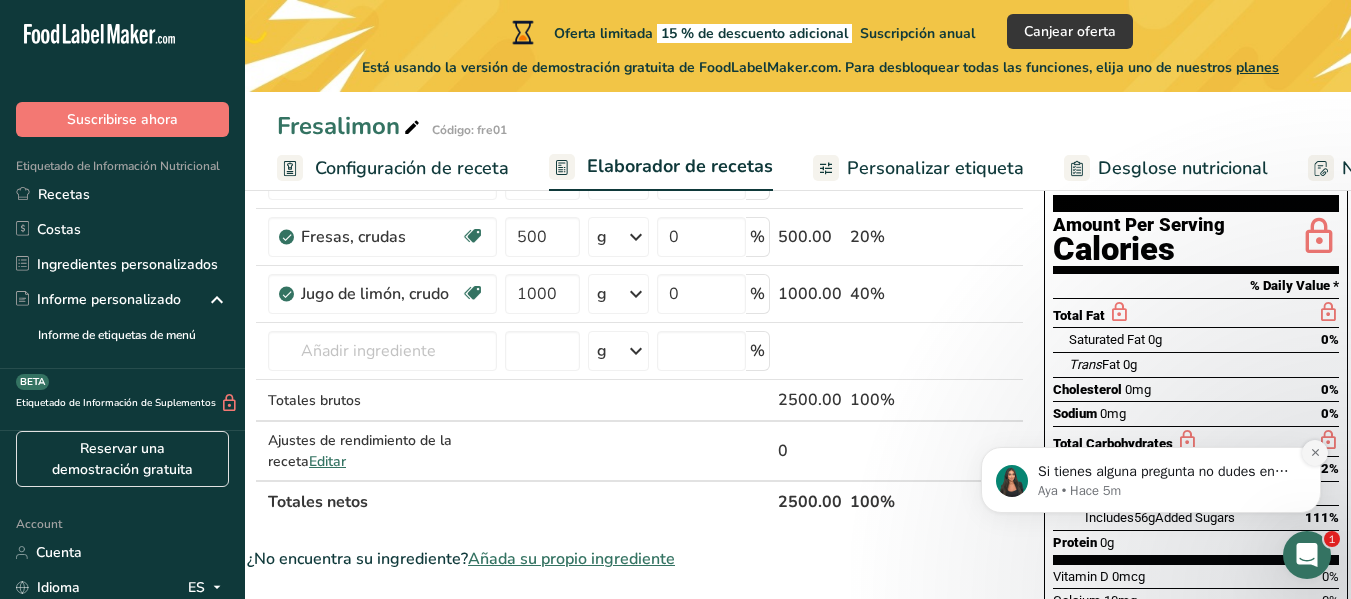click 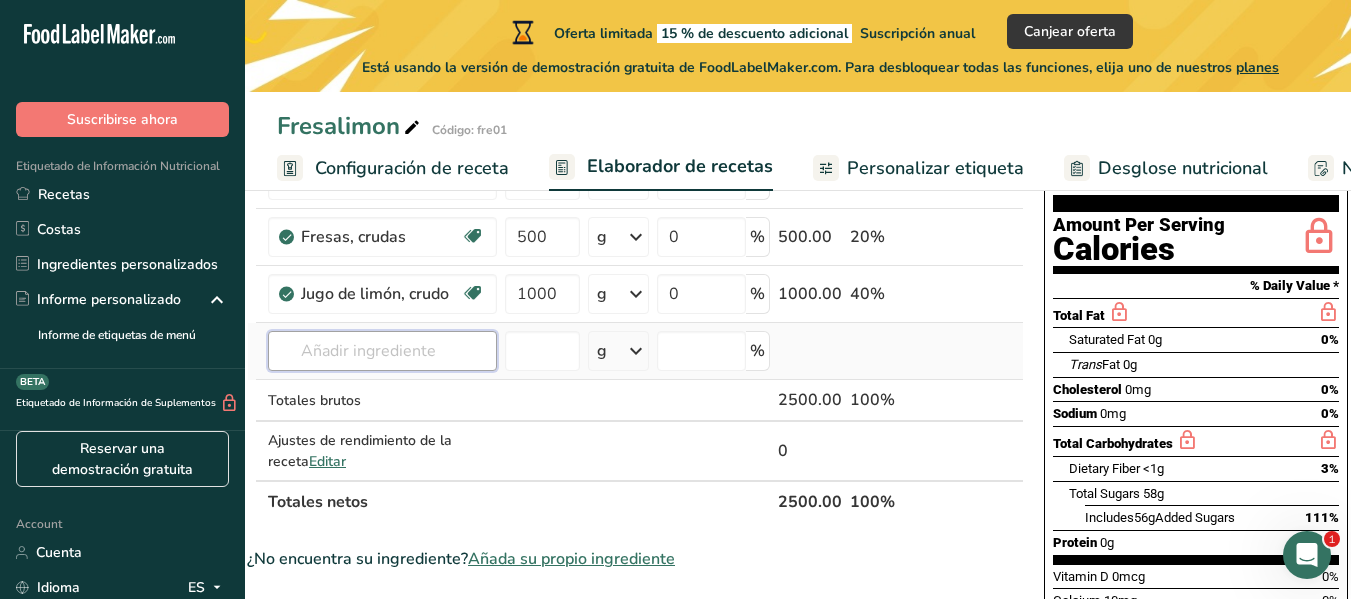 click at bounding box center (382, 351) 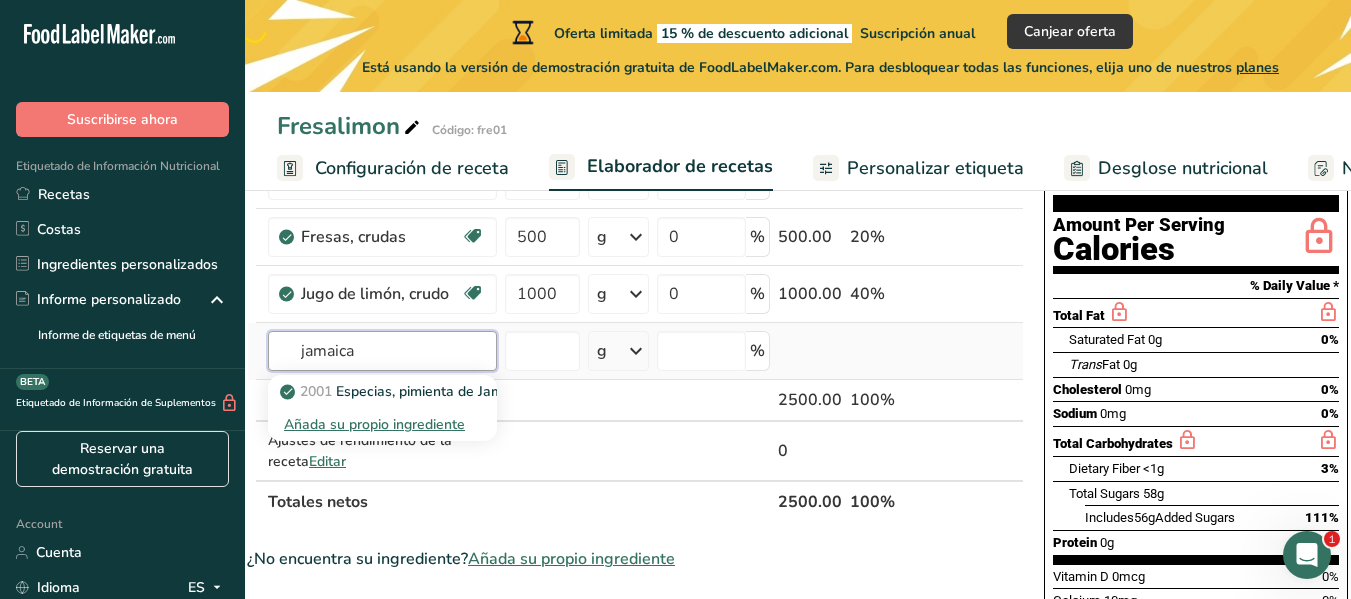 click on "jamaica" at bounding box center [382, 351] 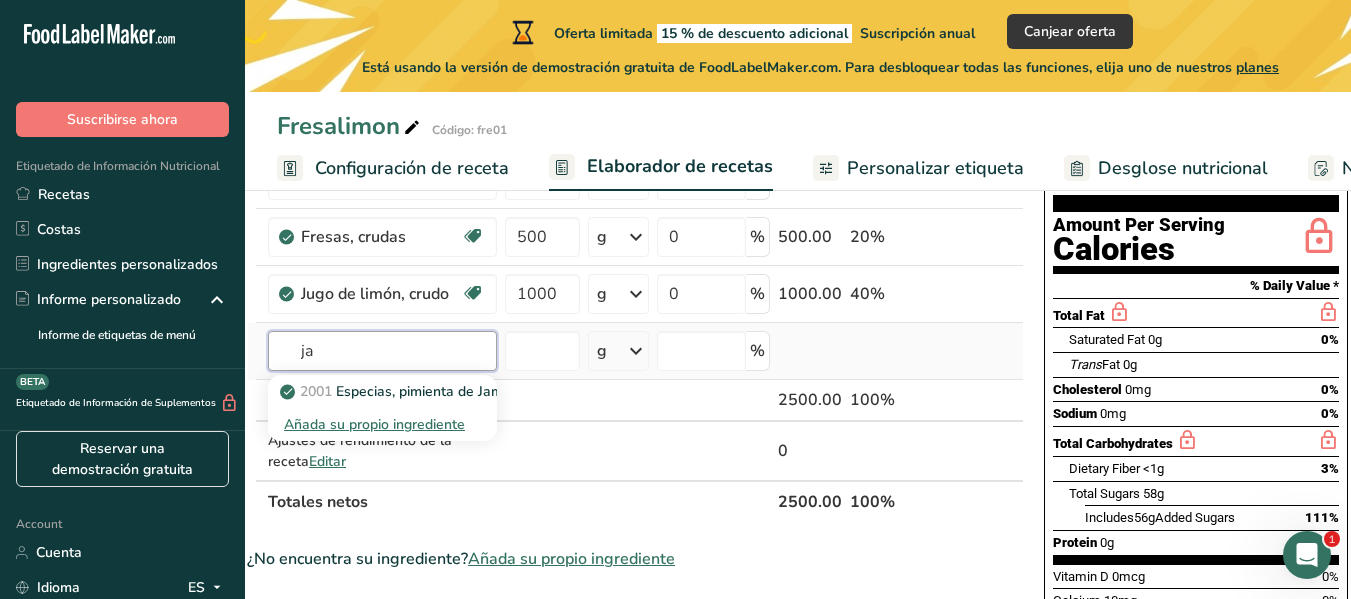 type on "j" 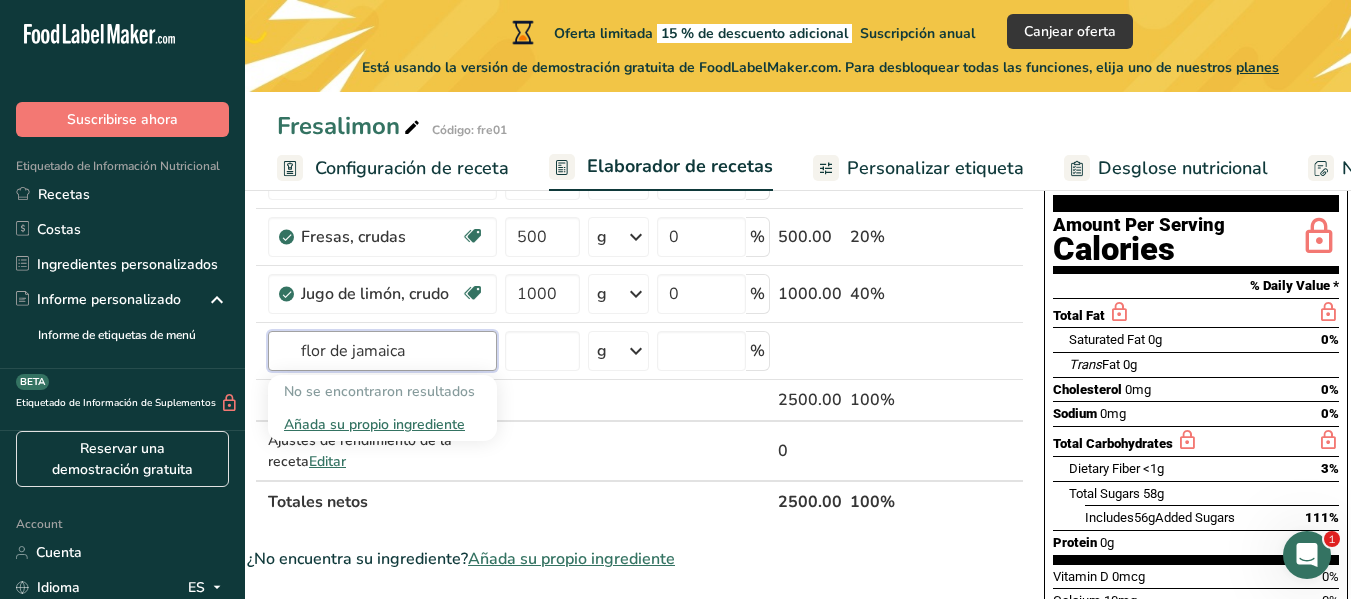 type on "flor de jamaica" 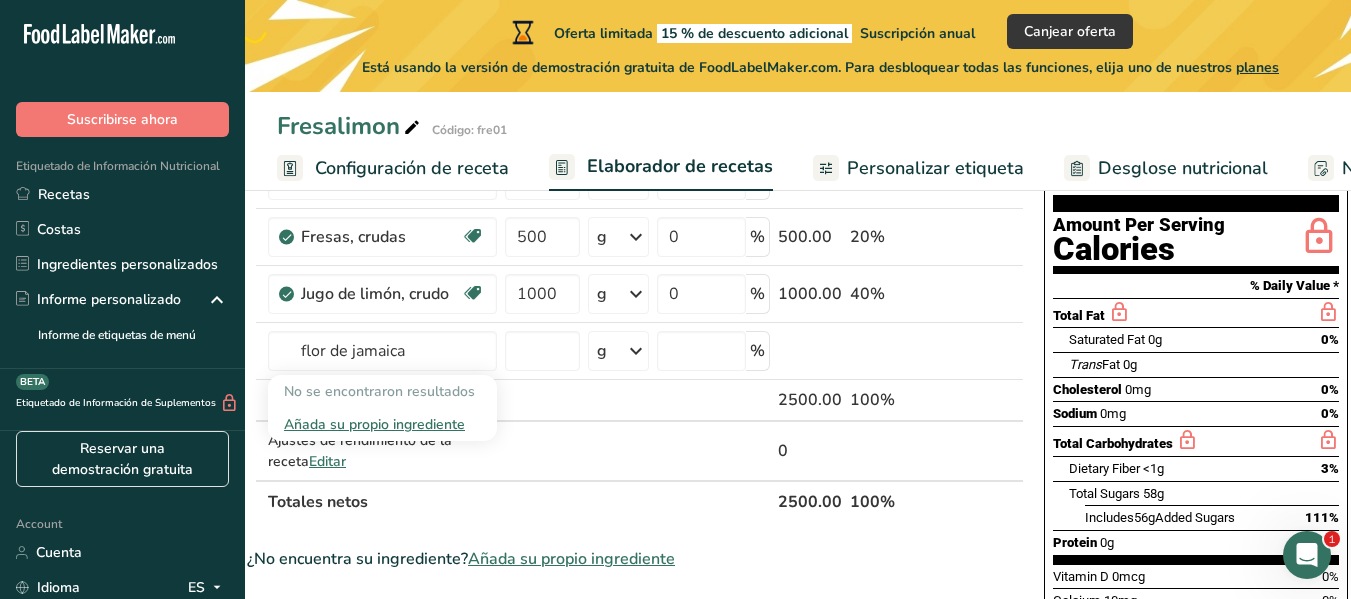 type 